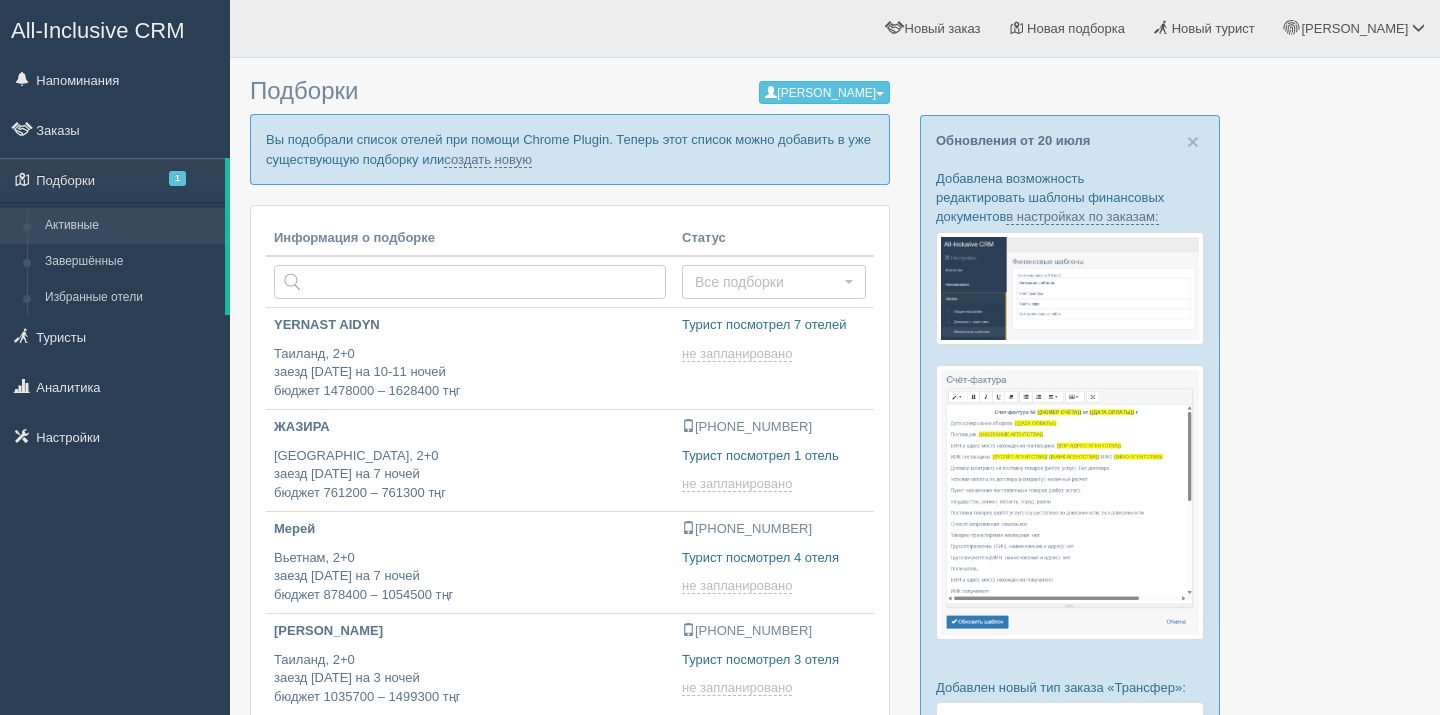 scroll, scrollTop: 0, scrollLeft: 0, axis: both 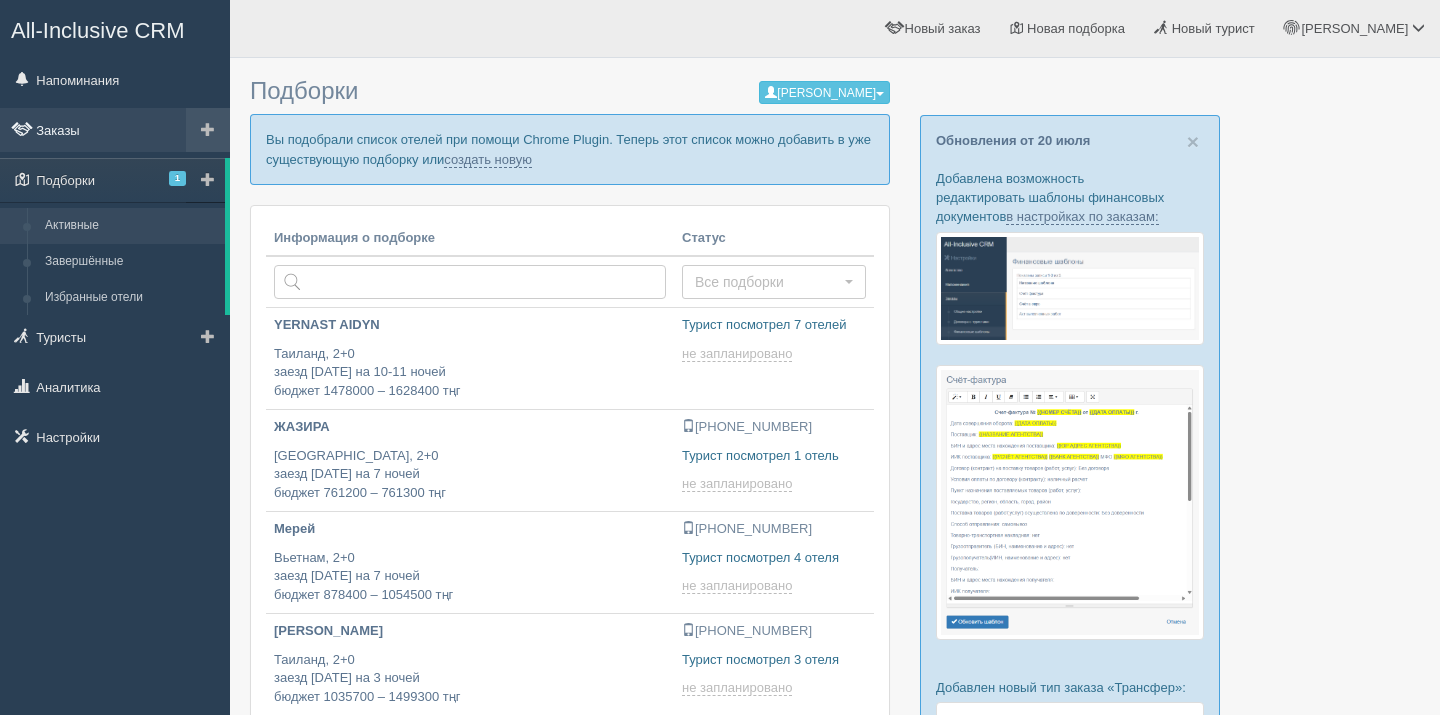 click on "Заказы" at bounding box center [115, 130] 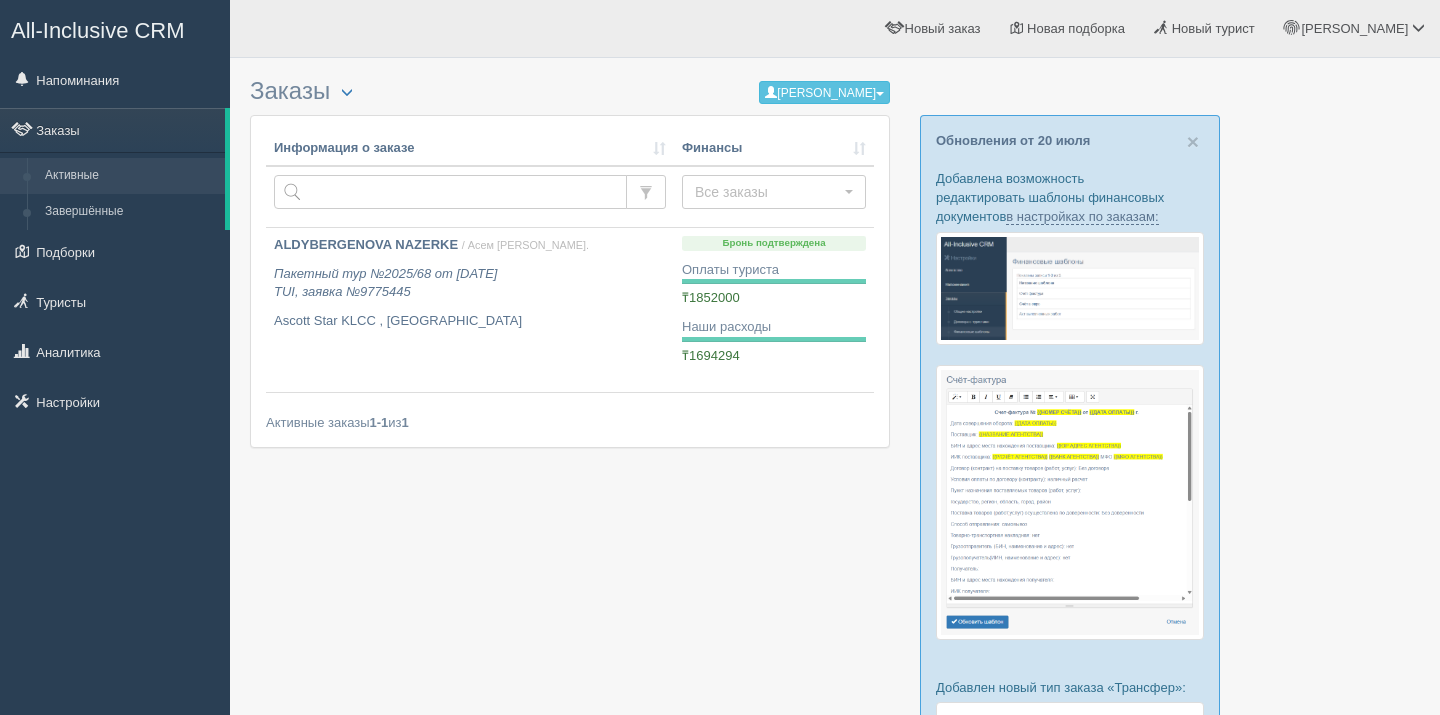 scroll, scrollTop: 0, scrollLeft: 0, axis: both 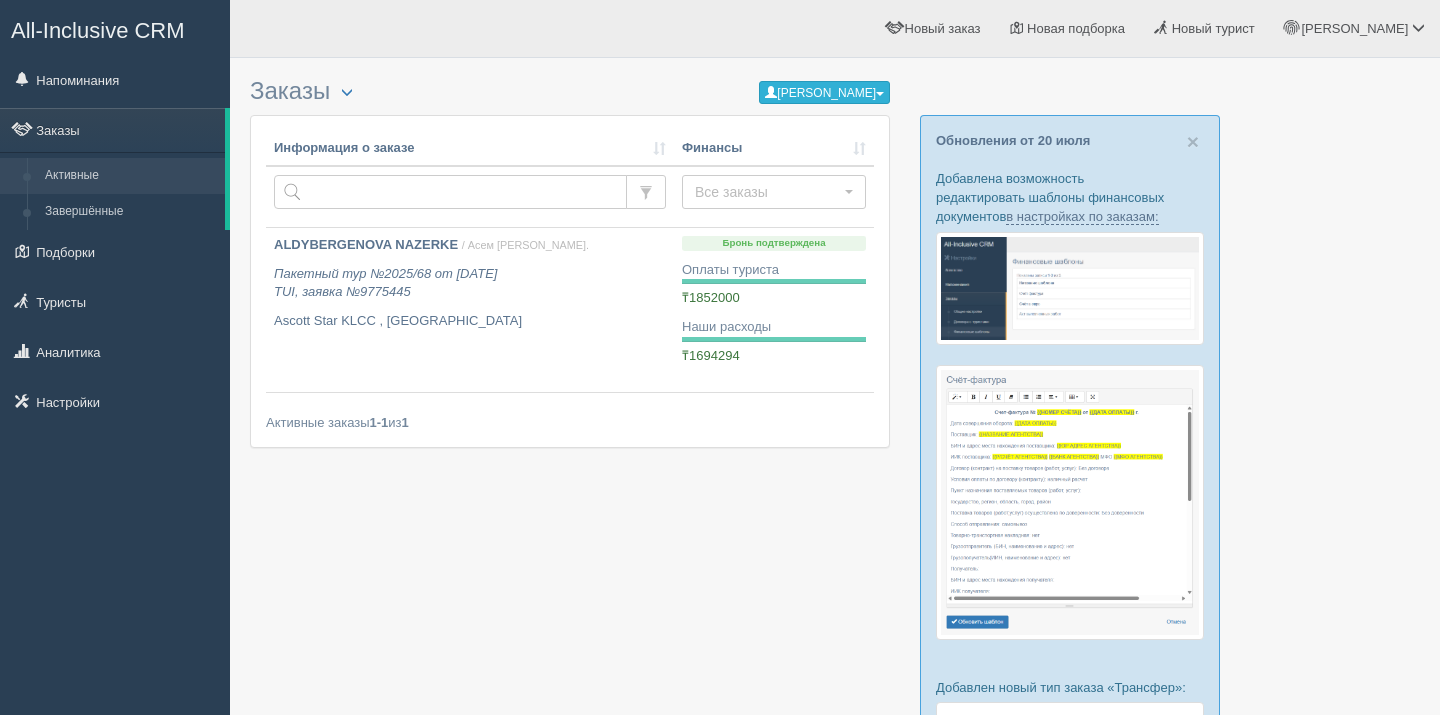 click on "[PERSON_NAME]" at bounding box center (824, 92) 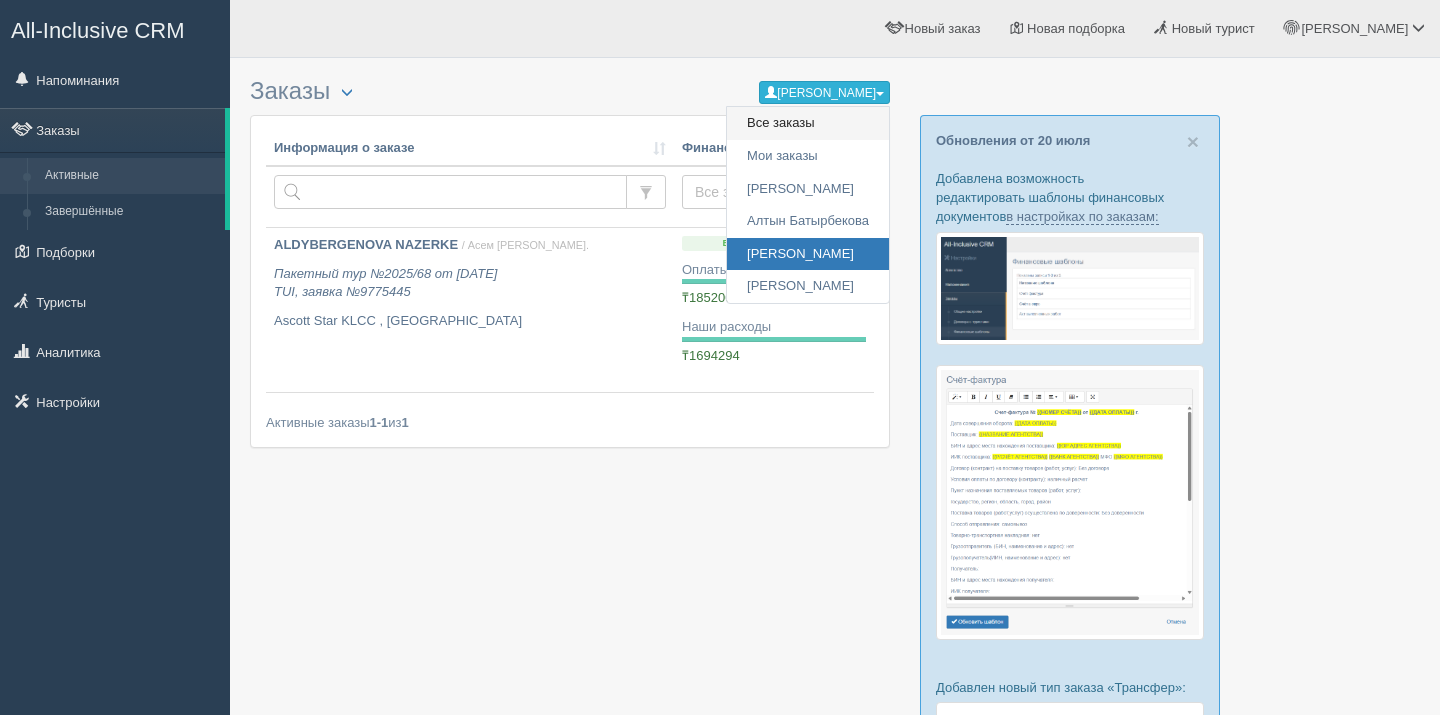 click on "Все заказы" at bounding box center (808, 123) 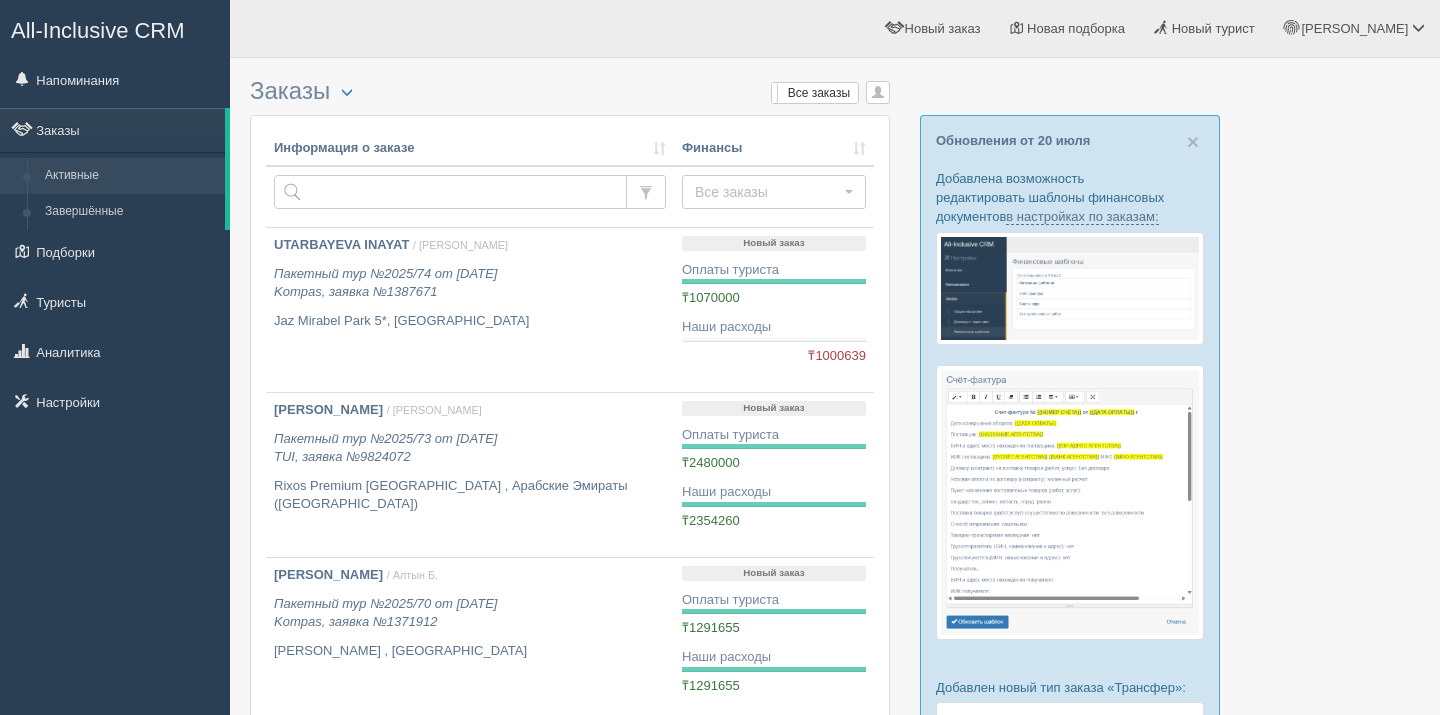 scroll, scrollTop: 0, scrollLeft: 0, axis: both 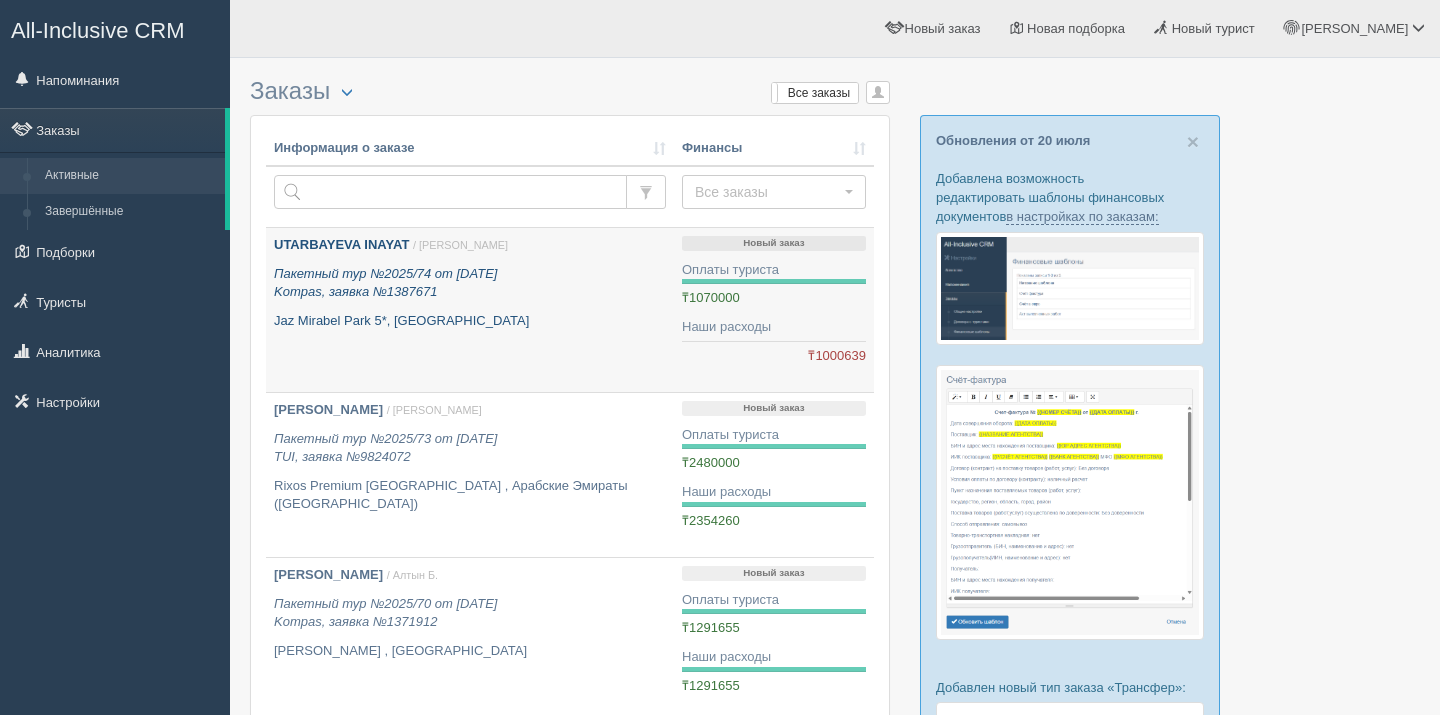 click on "UTARBAYEVA INAYAT
/ Gulnara B.
Пакетный тур №2025/74 от 18.07.2025
Kompas, заявка №1387671
Jaz Mirabel Park 5*, Египет" at bounding box center [470, 310] 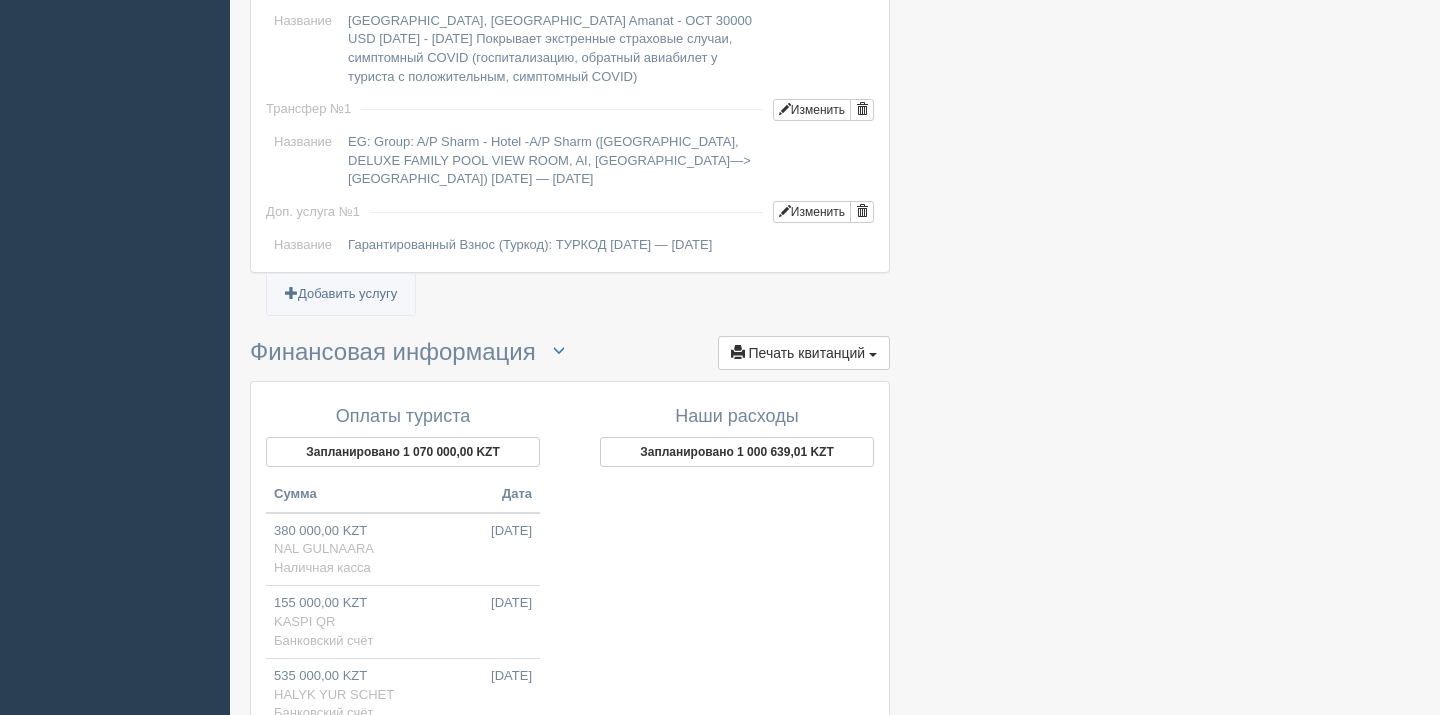 scroll, scrollTop: 1960, scrollLeft: 0, axis: vertical 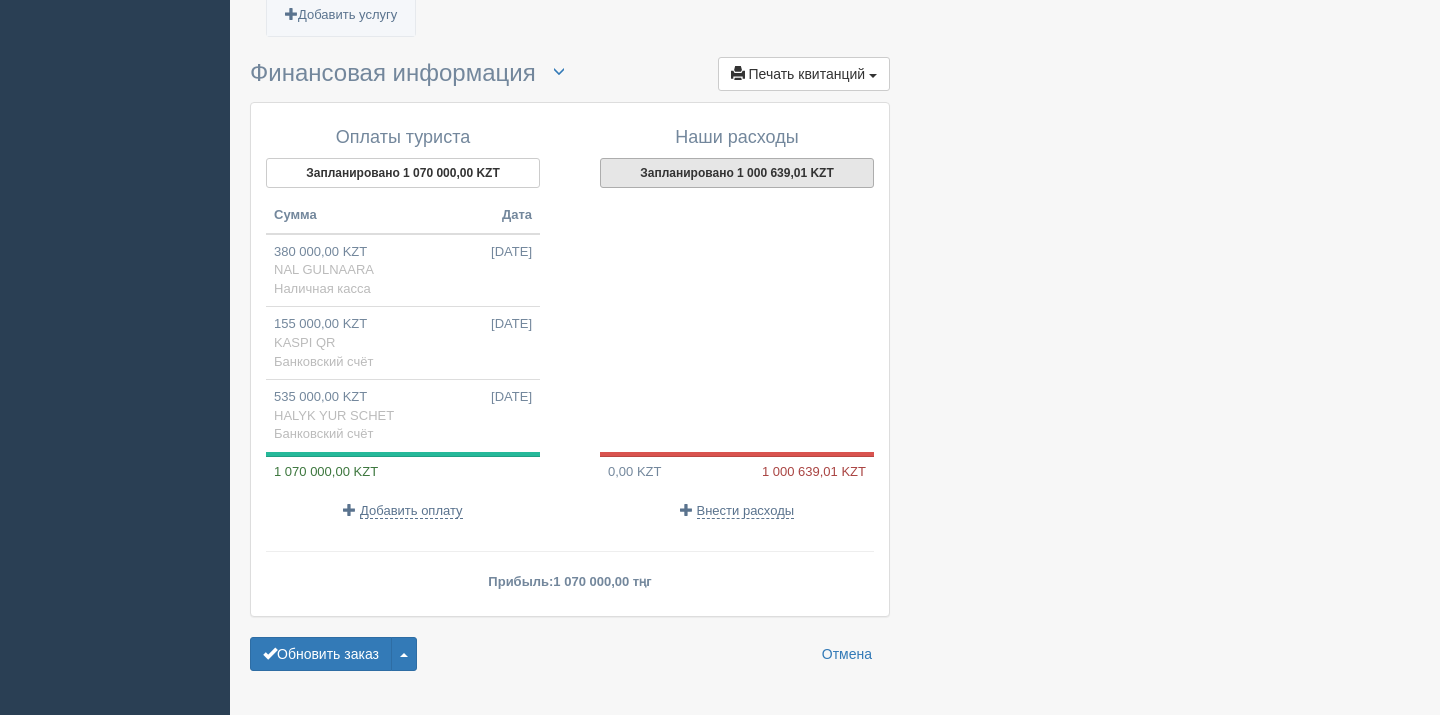 click on "Запланировано 1 000 639,01 KZT" at bounding box center (737, 173) 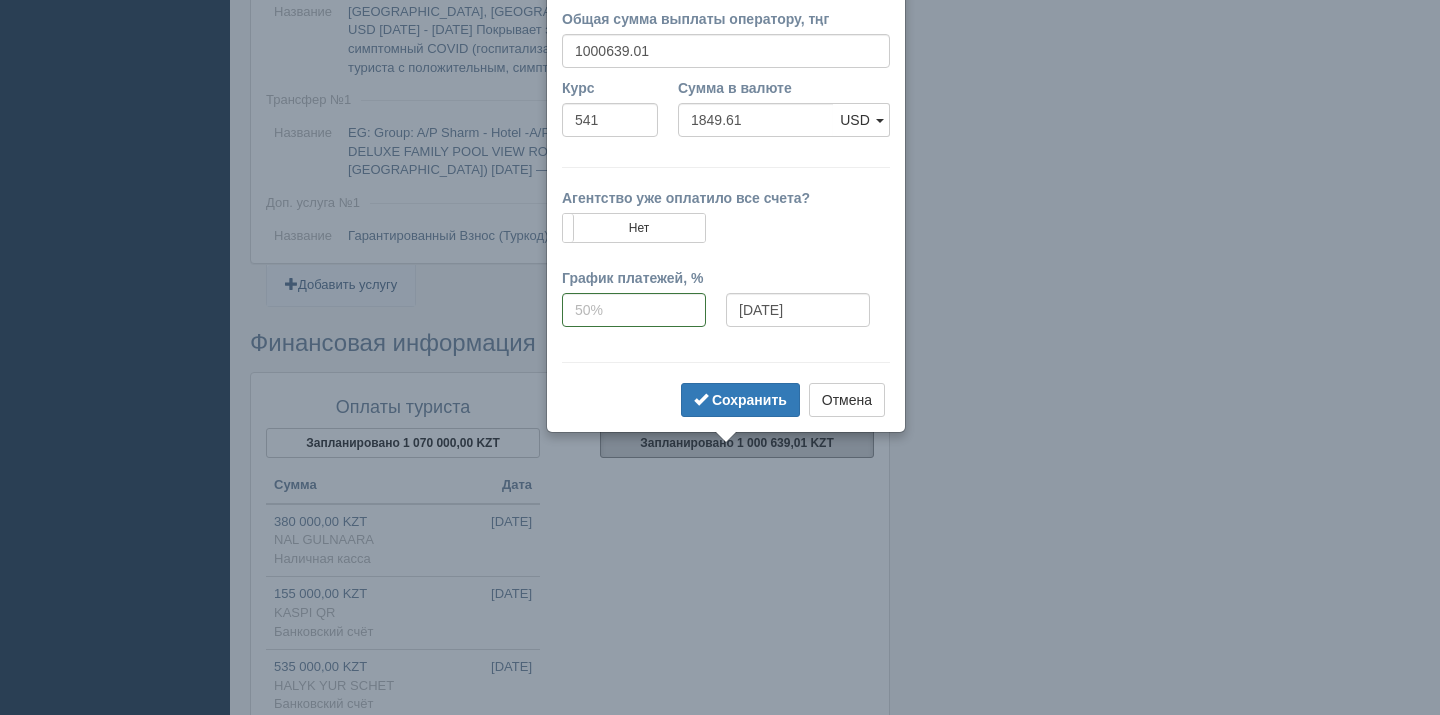 scroll, scrollTop: 1656, scrollLeft: 0, axis: vertical 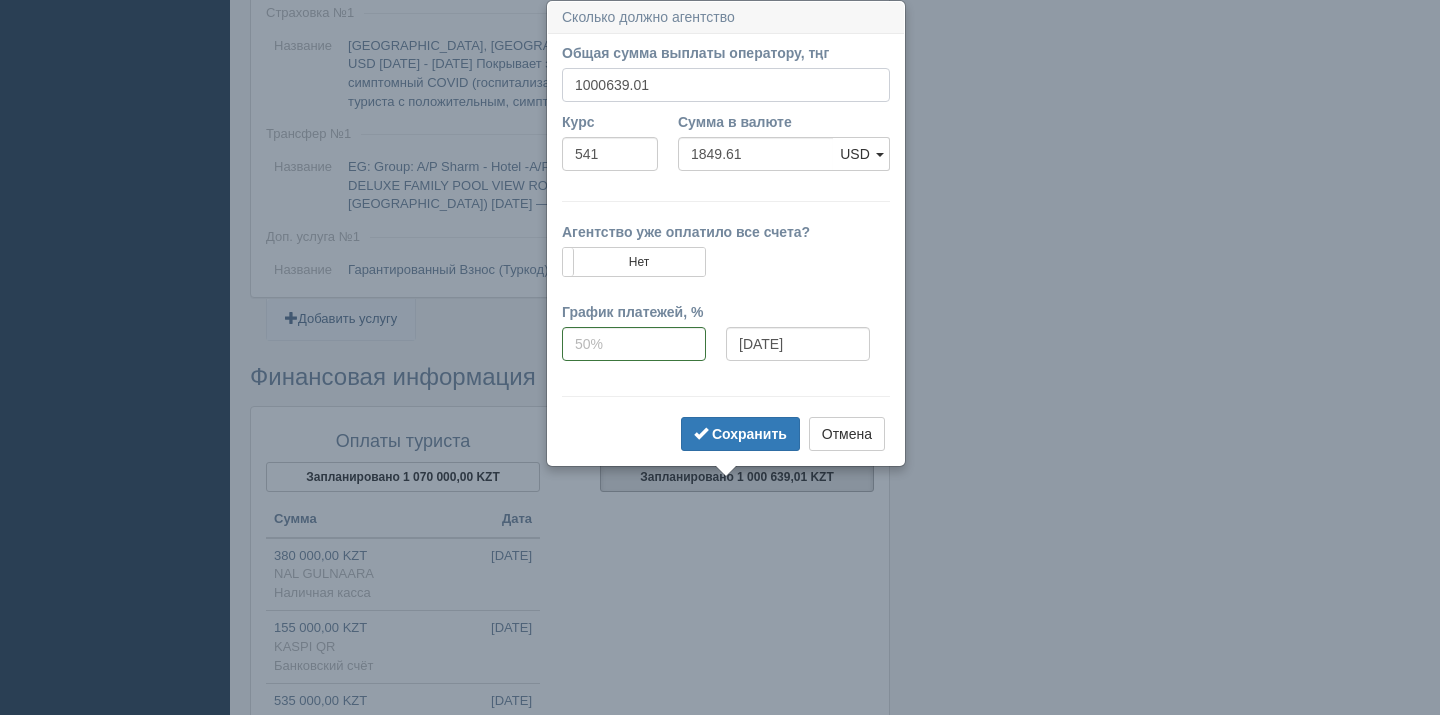 drag, startPoint x: 665, startPoint y: 80, endPoint x: 597, endPoint y: 83, distance: 68.06615 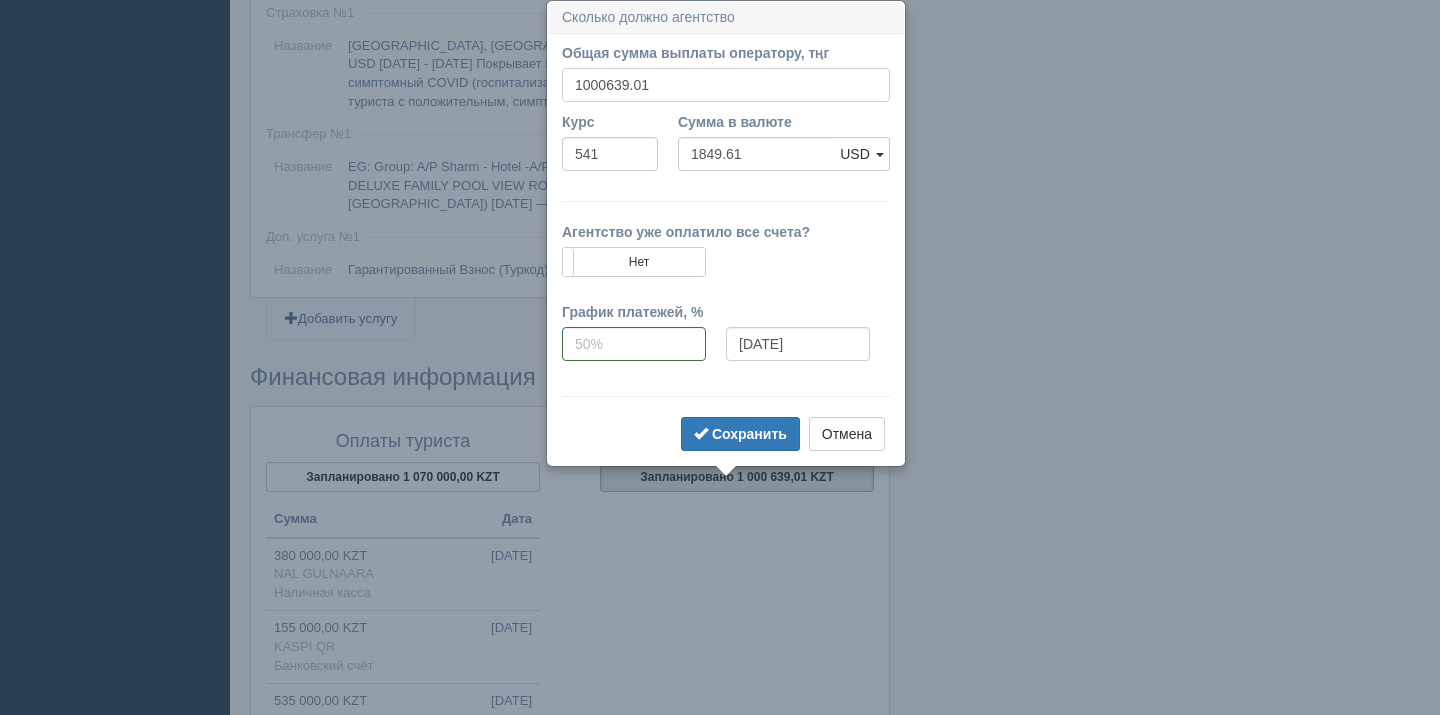 click on "1000639.01" at bounding box center (726, 85) 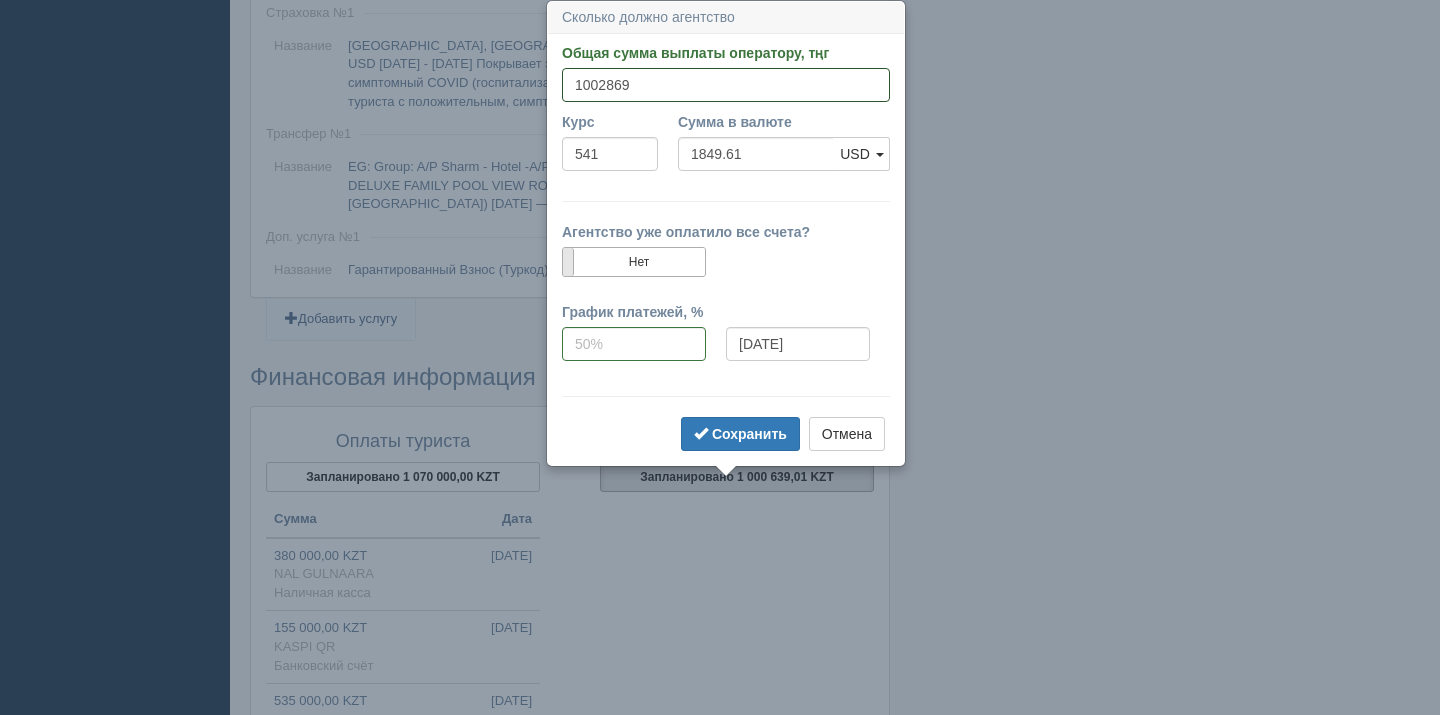 type on "1002869" 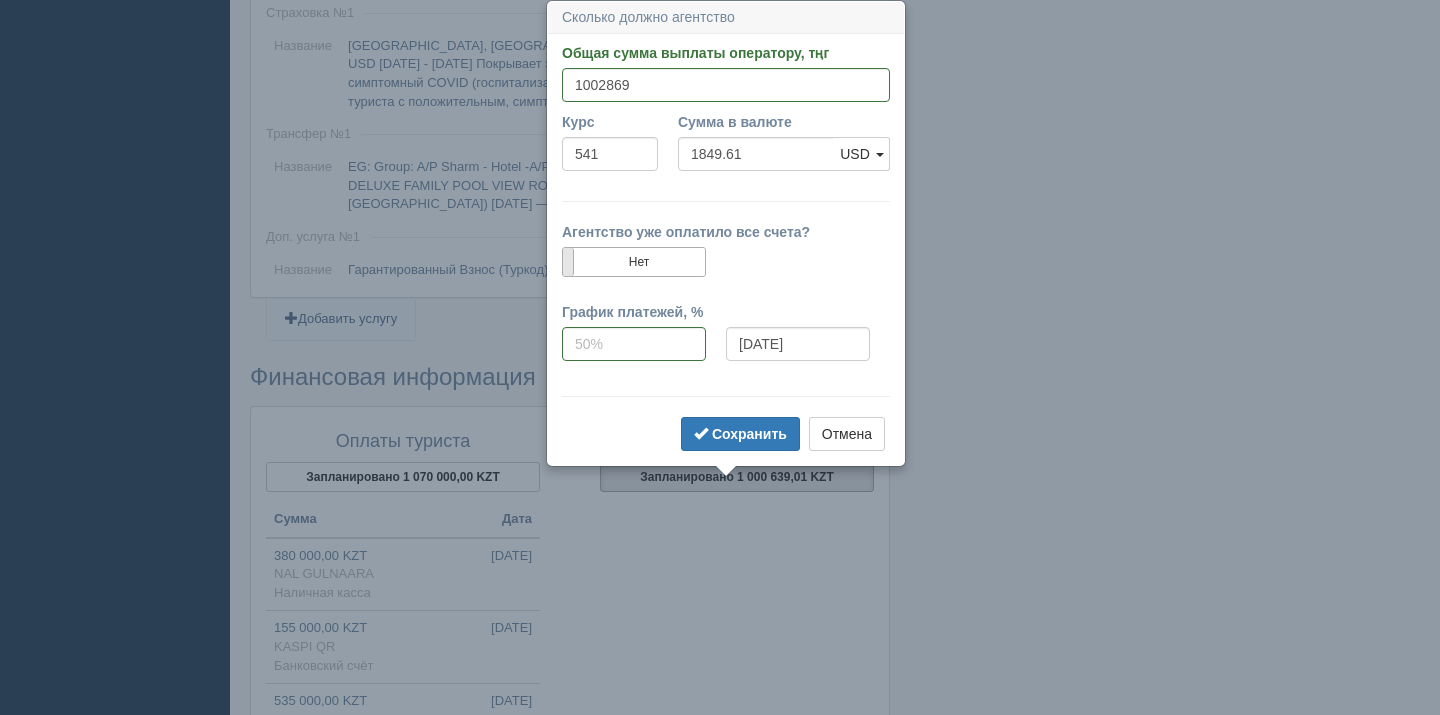type on "1853.73" 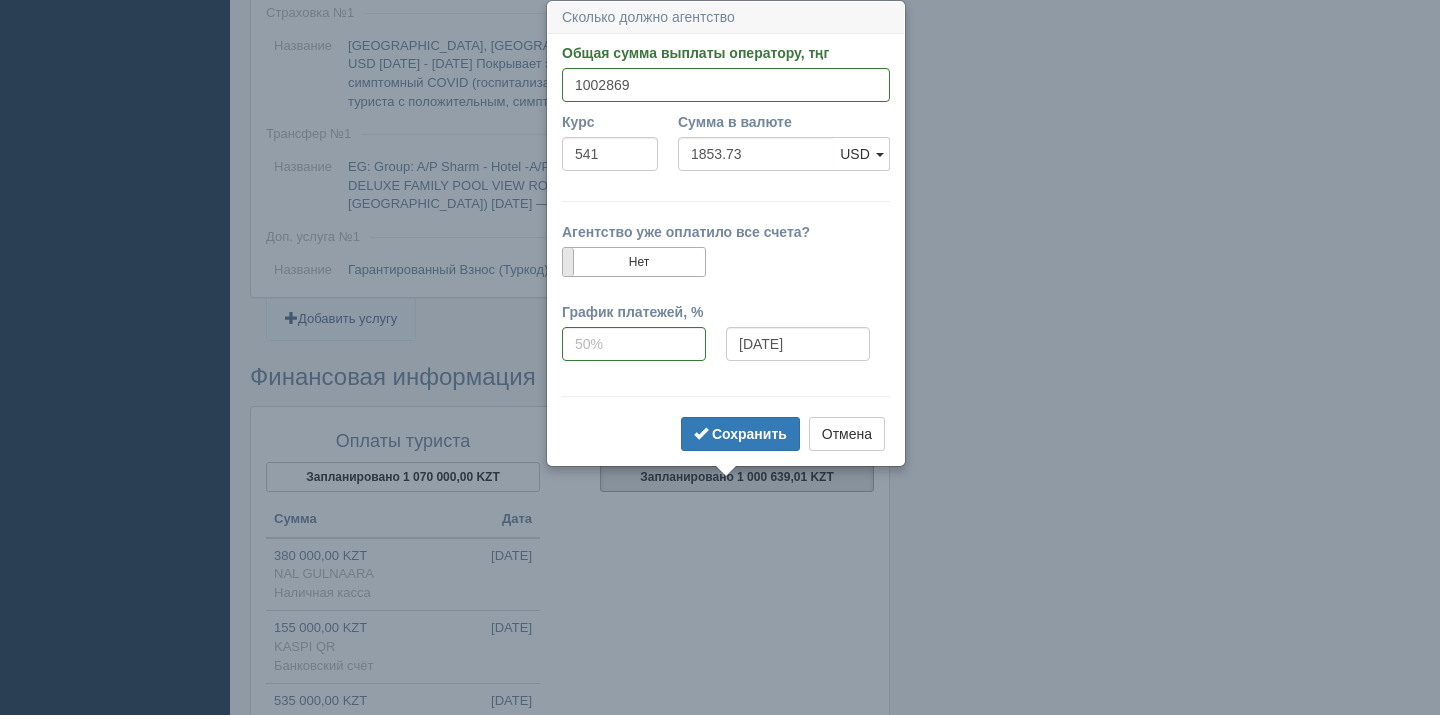 click on "Да, оплачено 100% Нет" at bounding box center (634, 262) 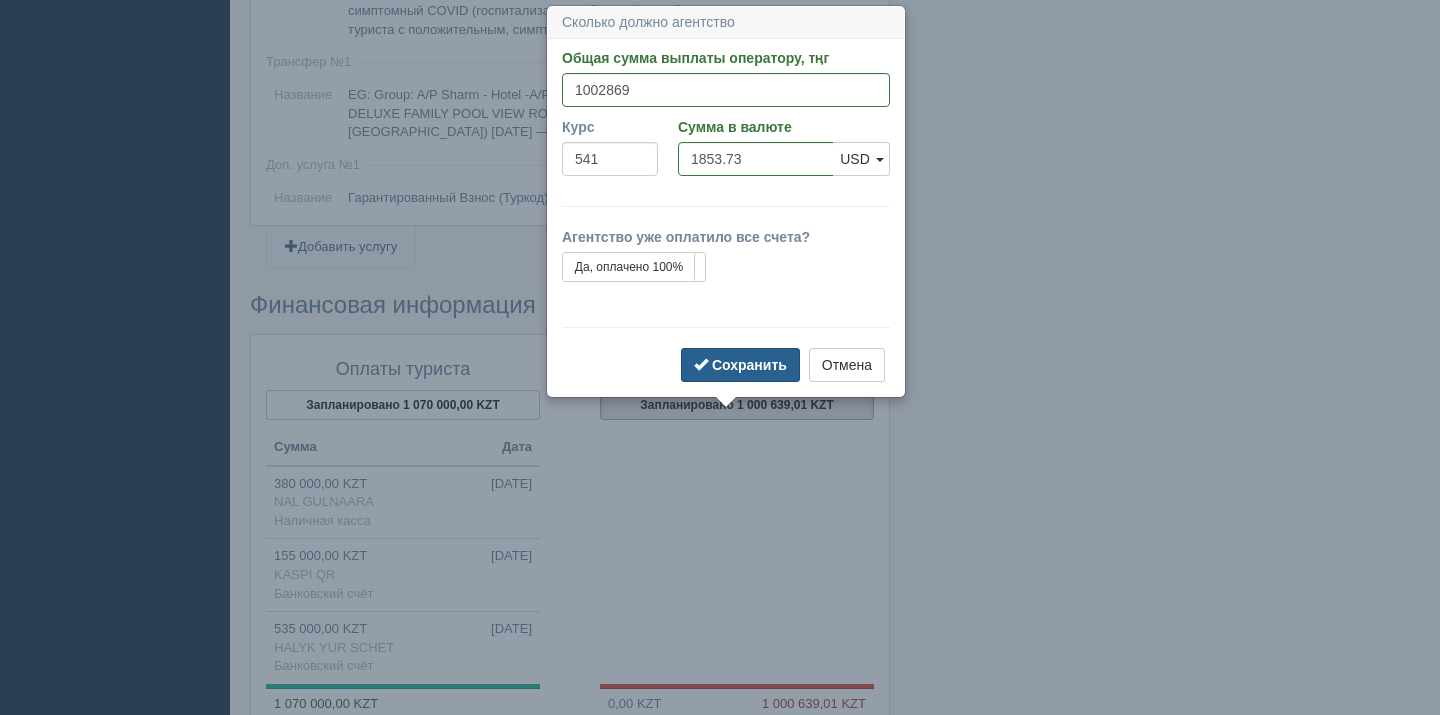 scroll, scrollTop: 1733, scrollLeft: 0, axis: vertical 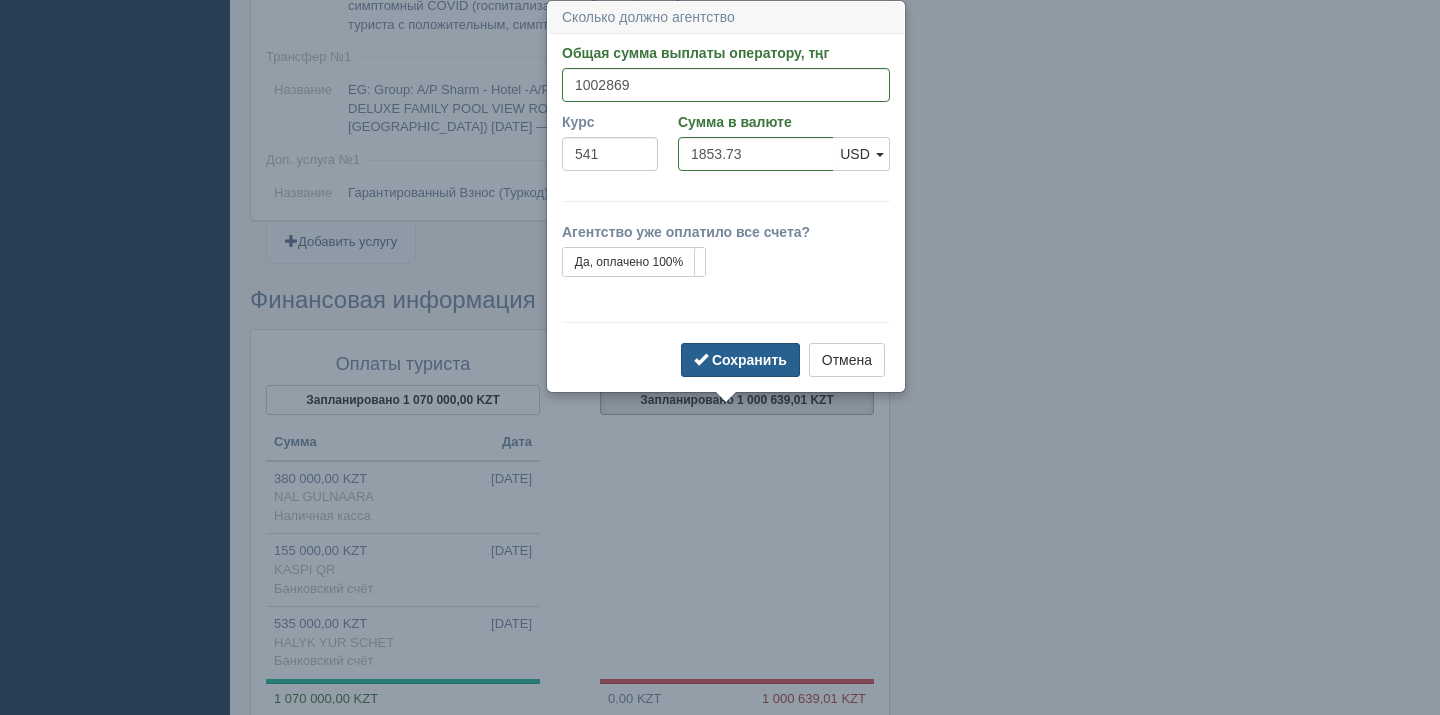 click on "Сохранить" at bounding box center (749, 360) 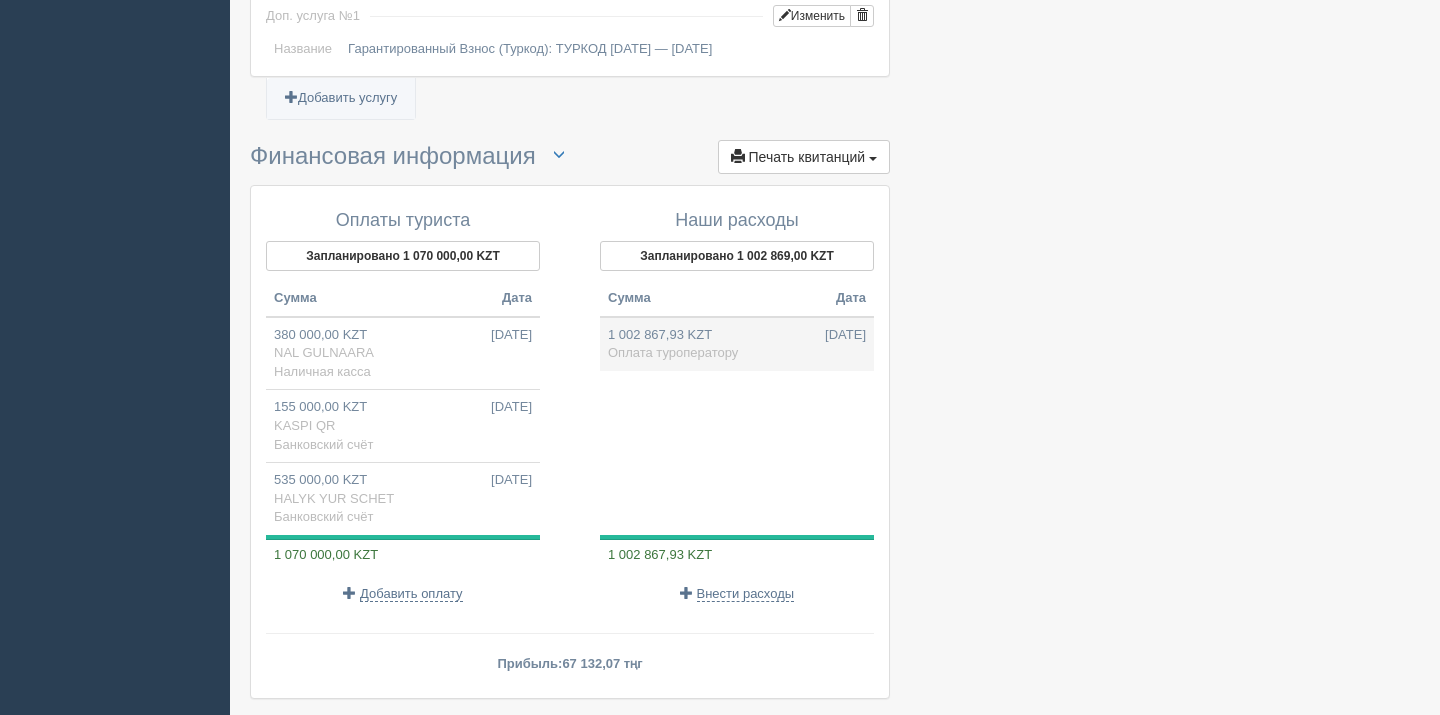 click on "Оплата туроператору" at bounding box center (673, 352) 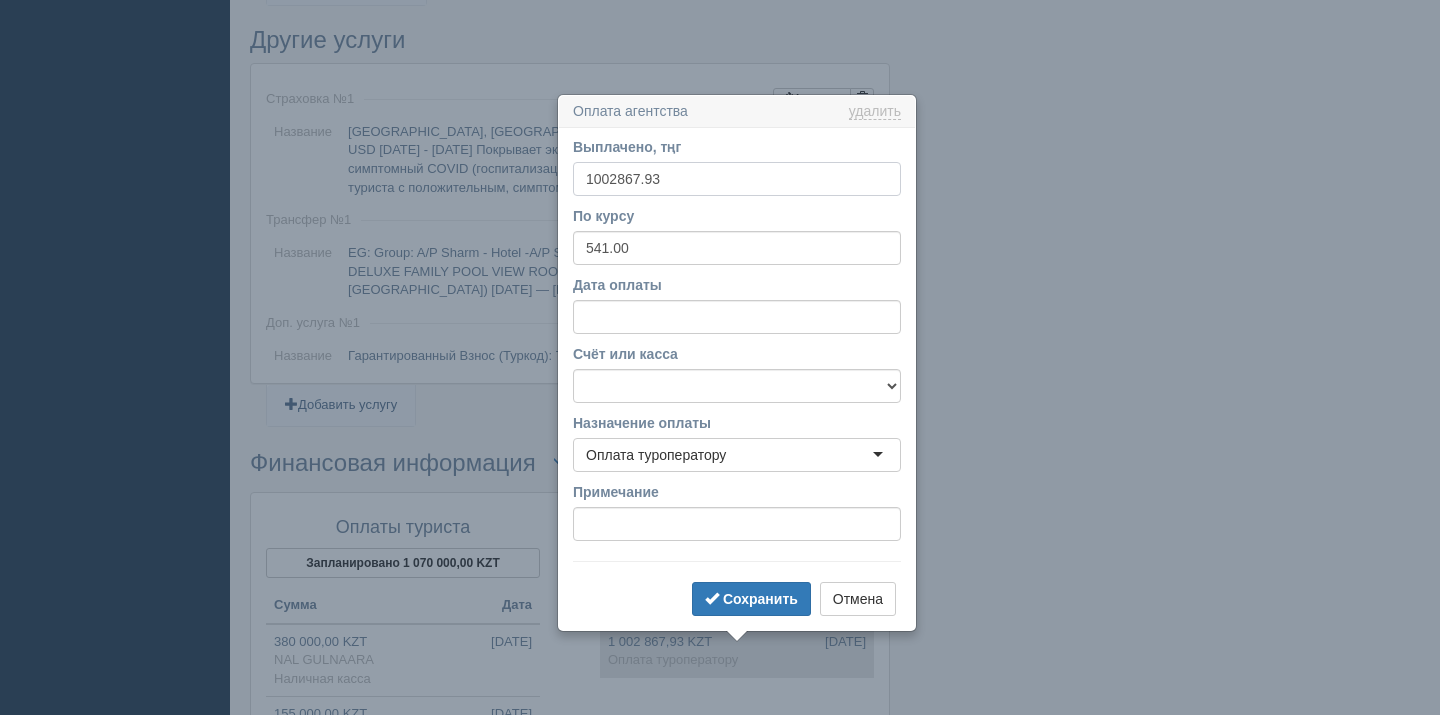 scroll, scrollTop: 1664, scrollLeft: 0, axis: vertical 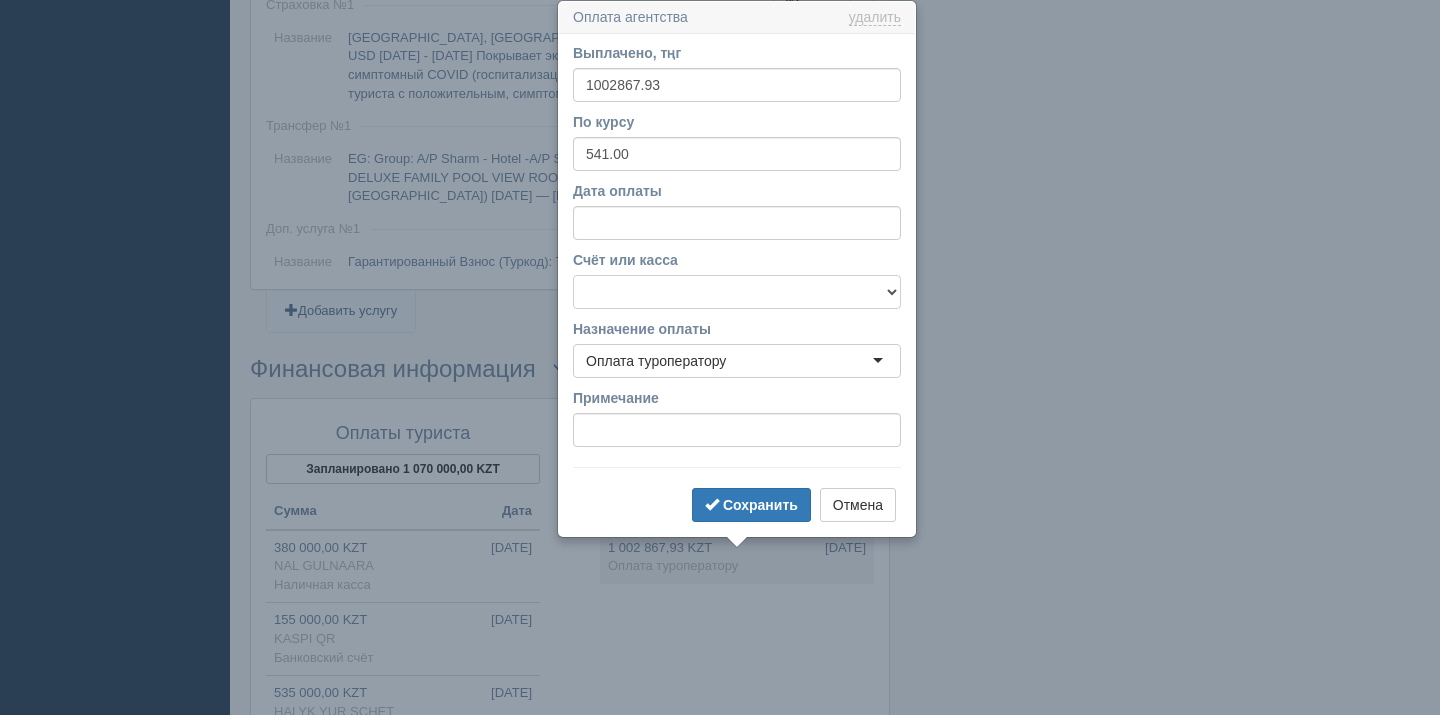 click on "Банковский счёт
Наличная касса" at bounding box center [737, 292] 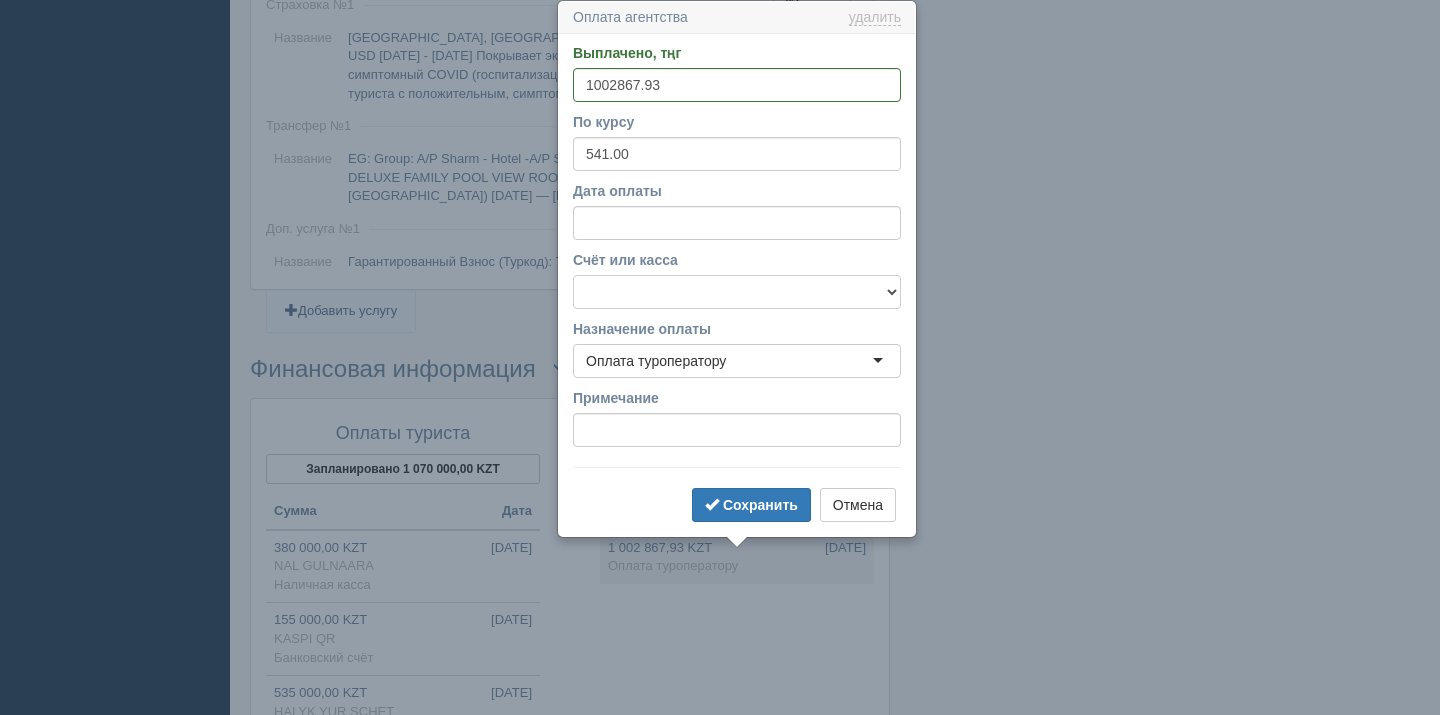 select on "1628" 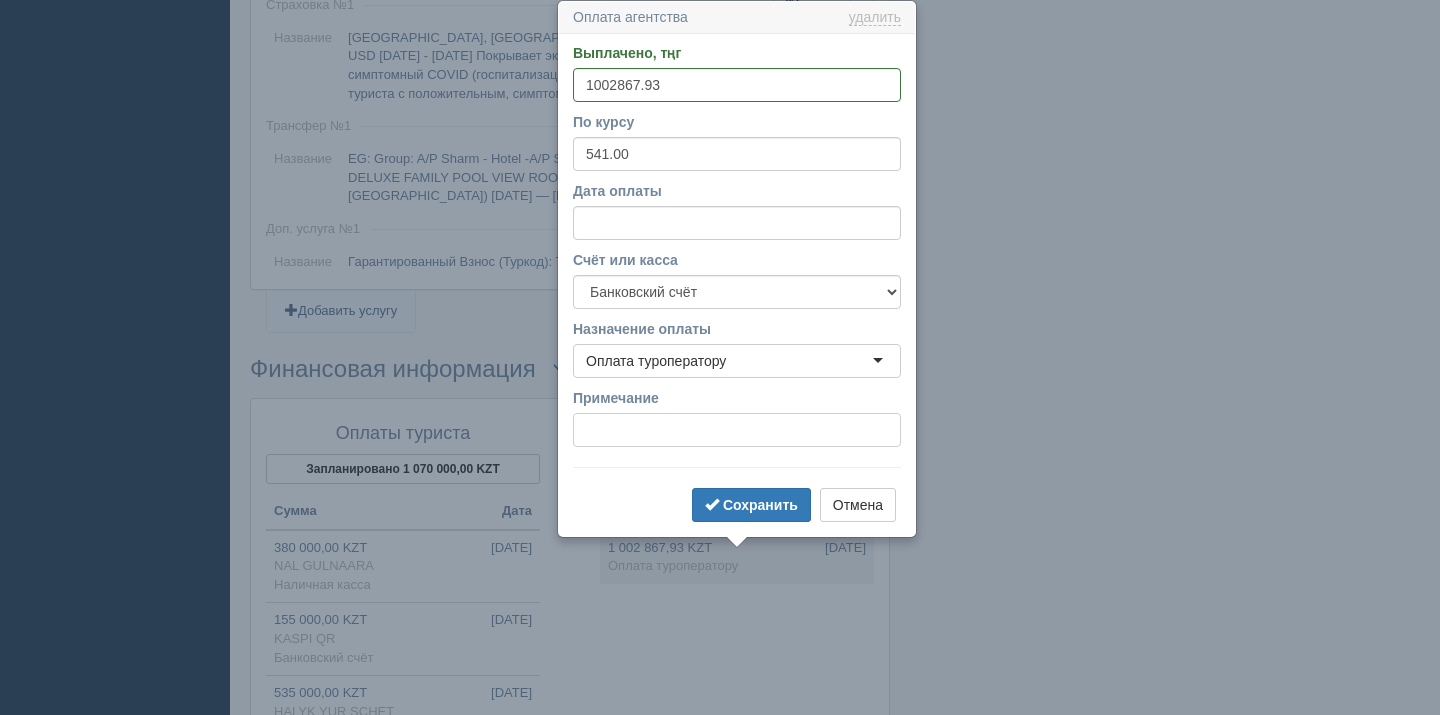 drag, startPoint x: 632, startPoint y: 423, endPoint x: 627, endPoint y: 449, distance: 26.476404 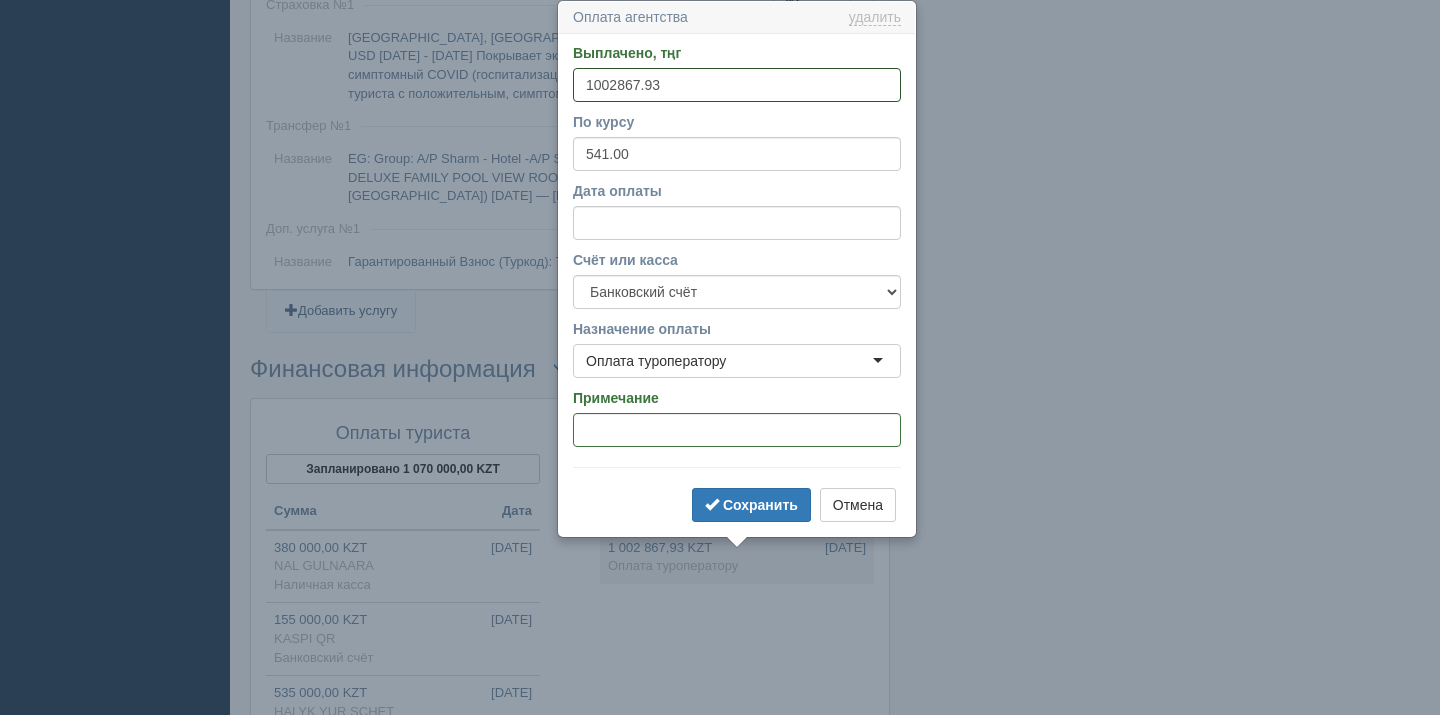 drag, startPoint x: 728, startPoint y: 84, endPoint x: 503, endPoint y: 81, distance: 225.02 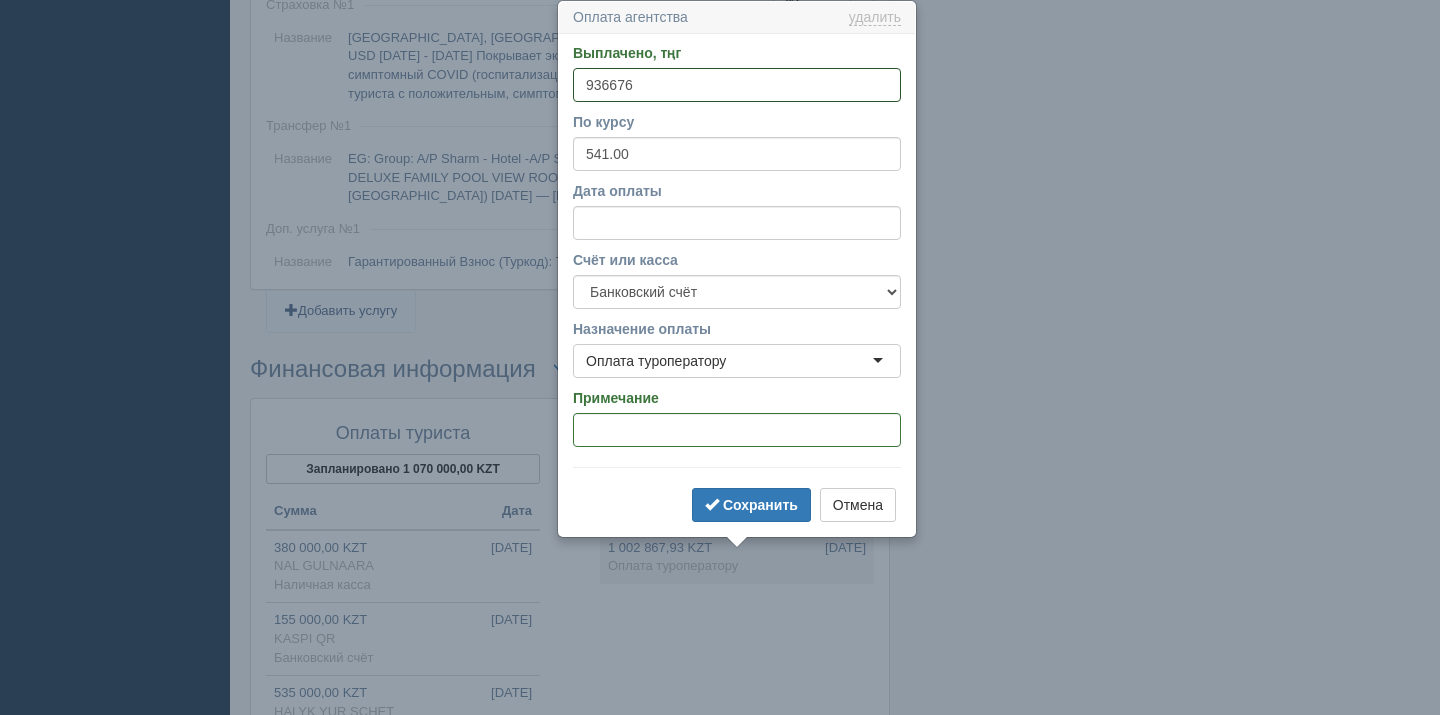 type on "936676" 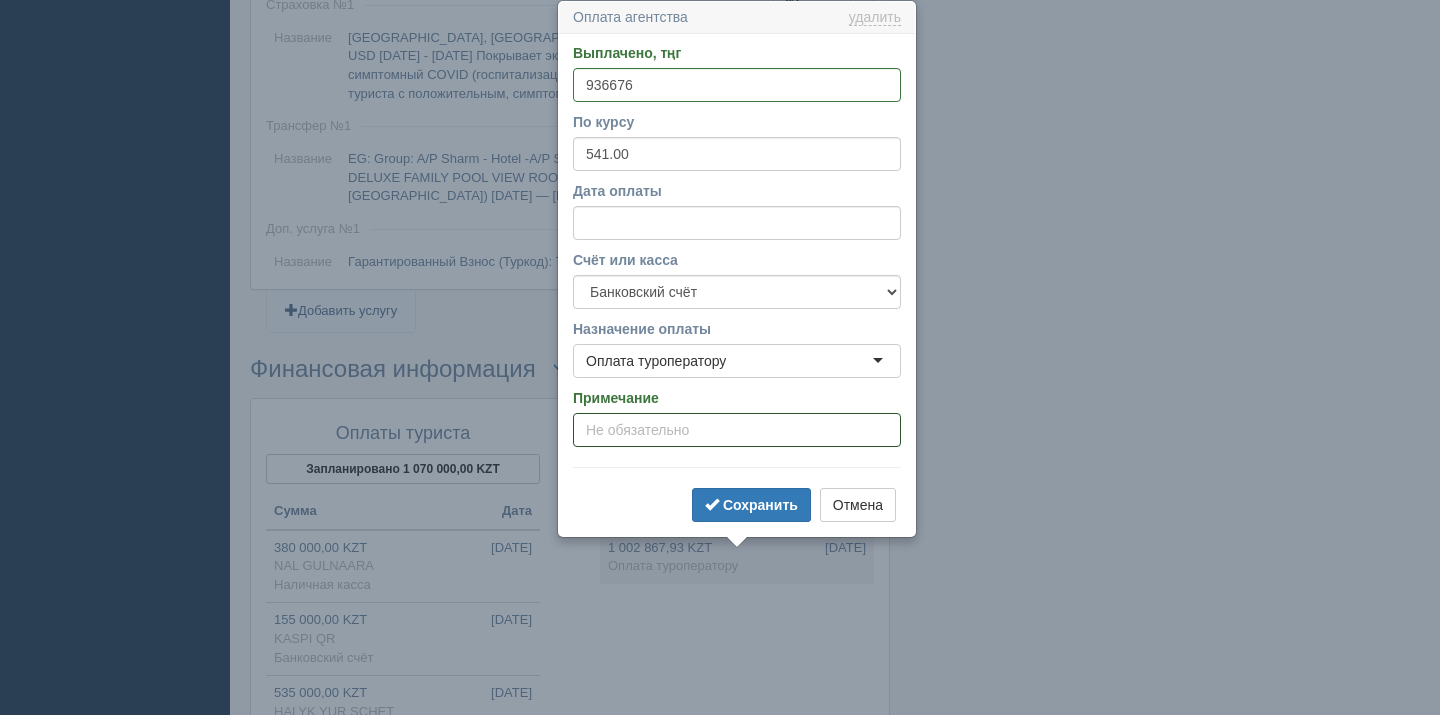 click on "Примечание" at bounding box center [737, 430] 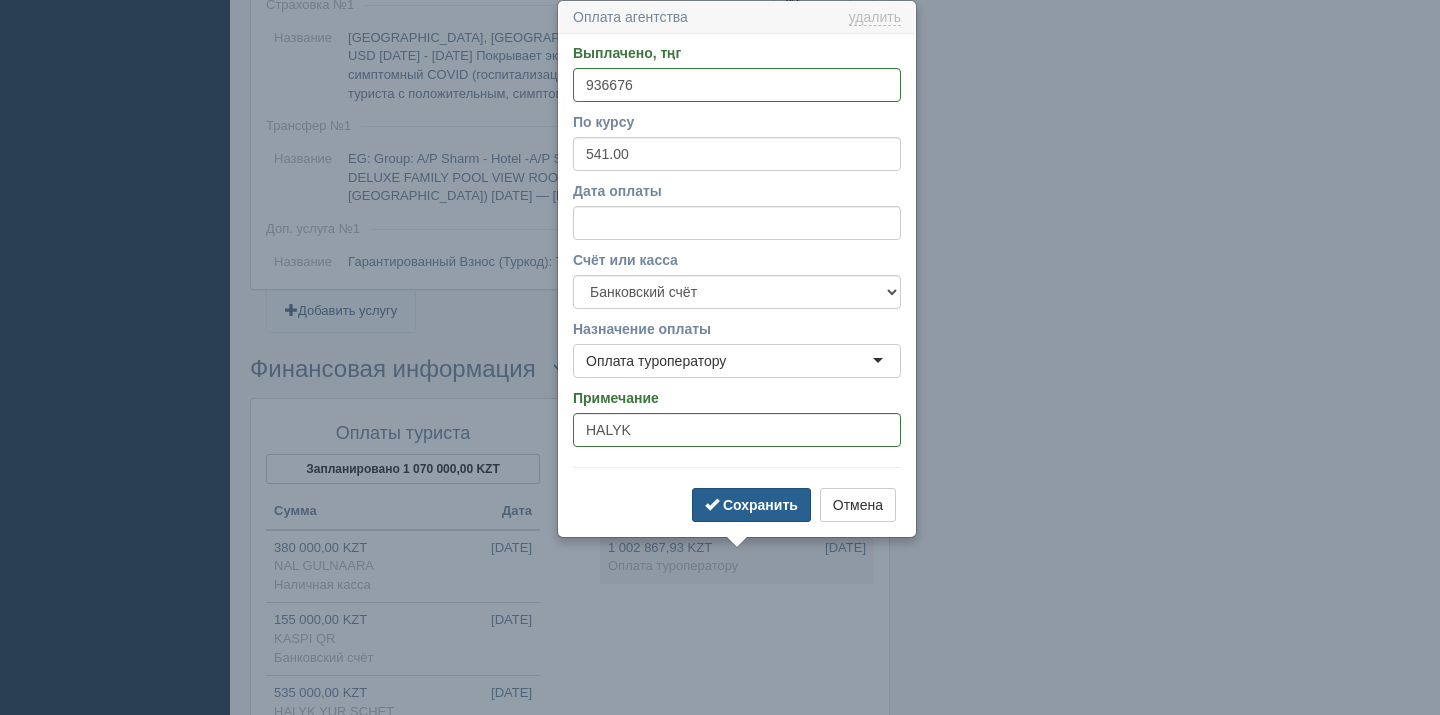 click on "Сохранить" at bounding box center [751, 505] 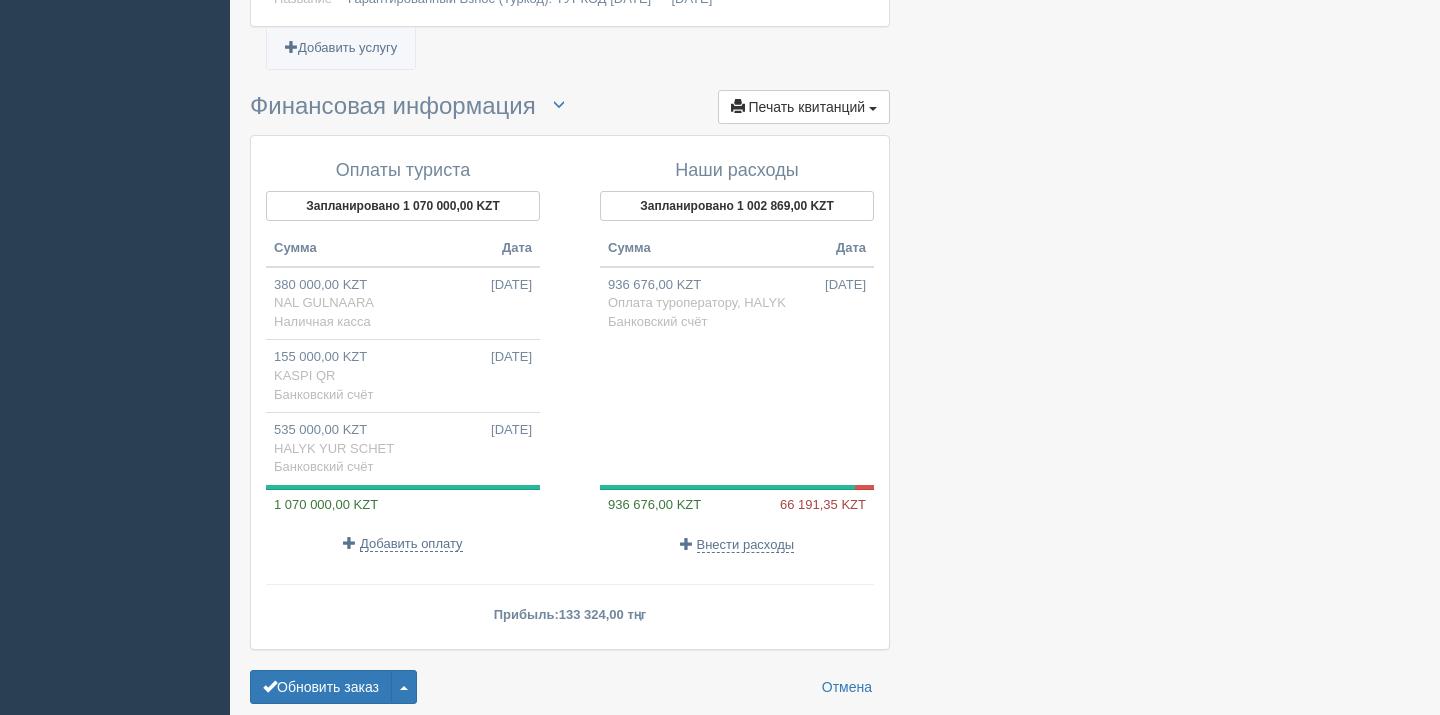 scroll, scrollTop: 1929, scrollLeft: 0, axis: vertical 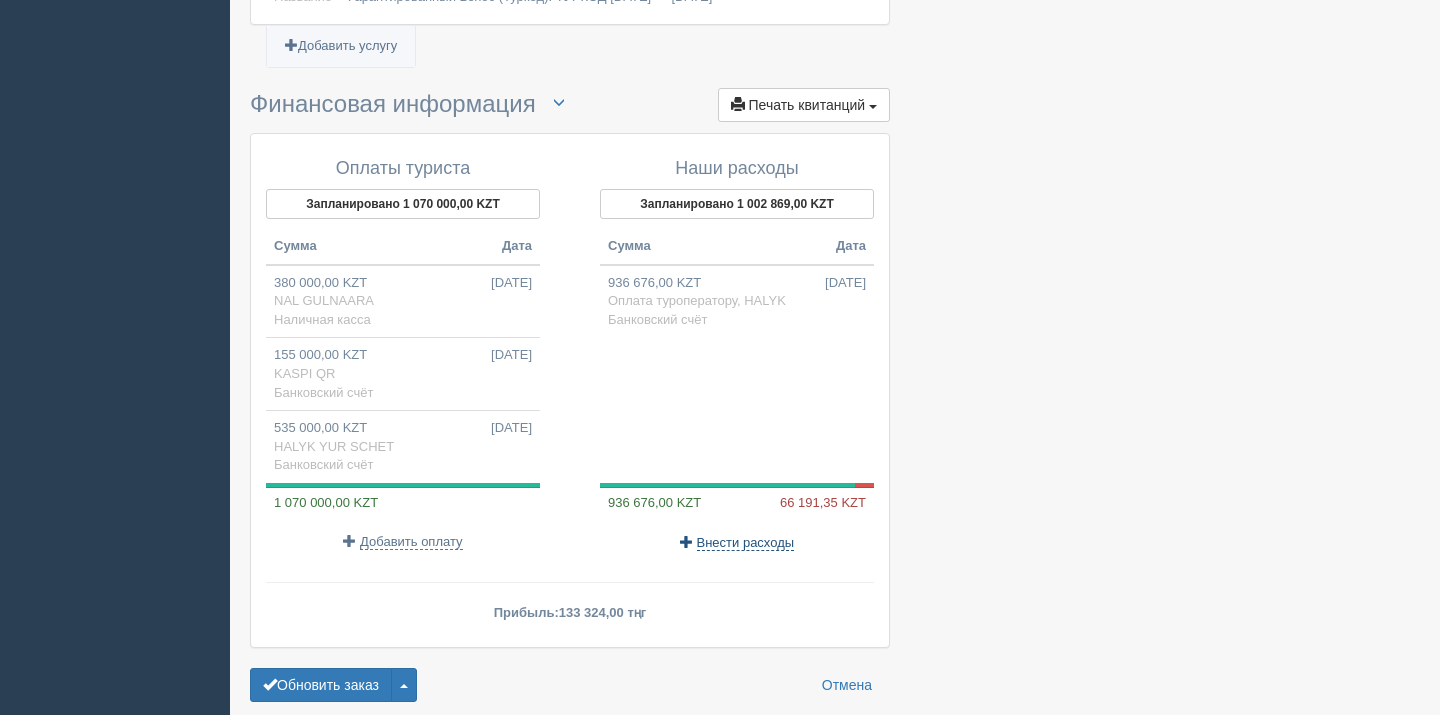 click on "Внести расходы" at bounding box center [746, 543] 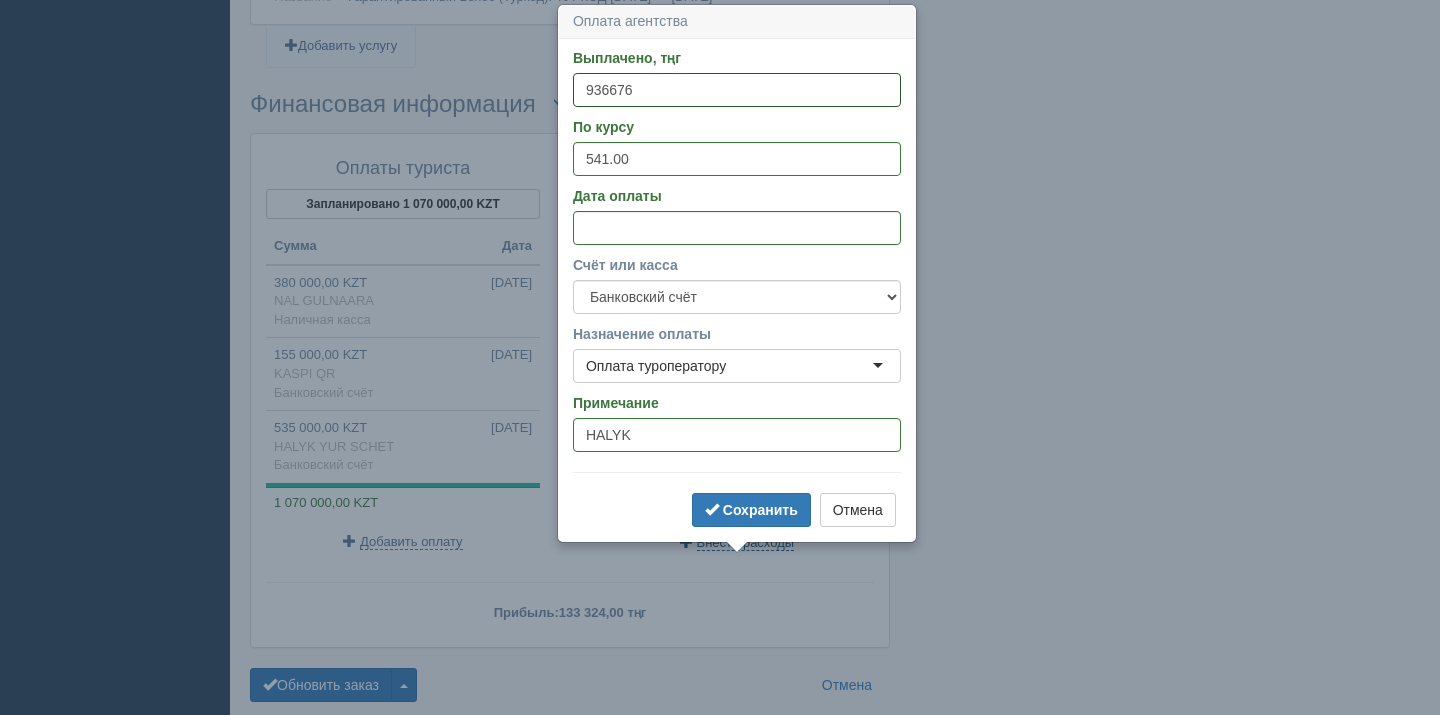 type 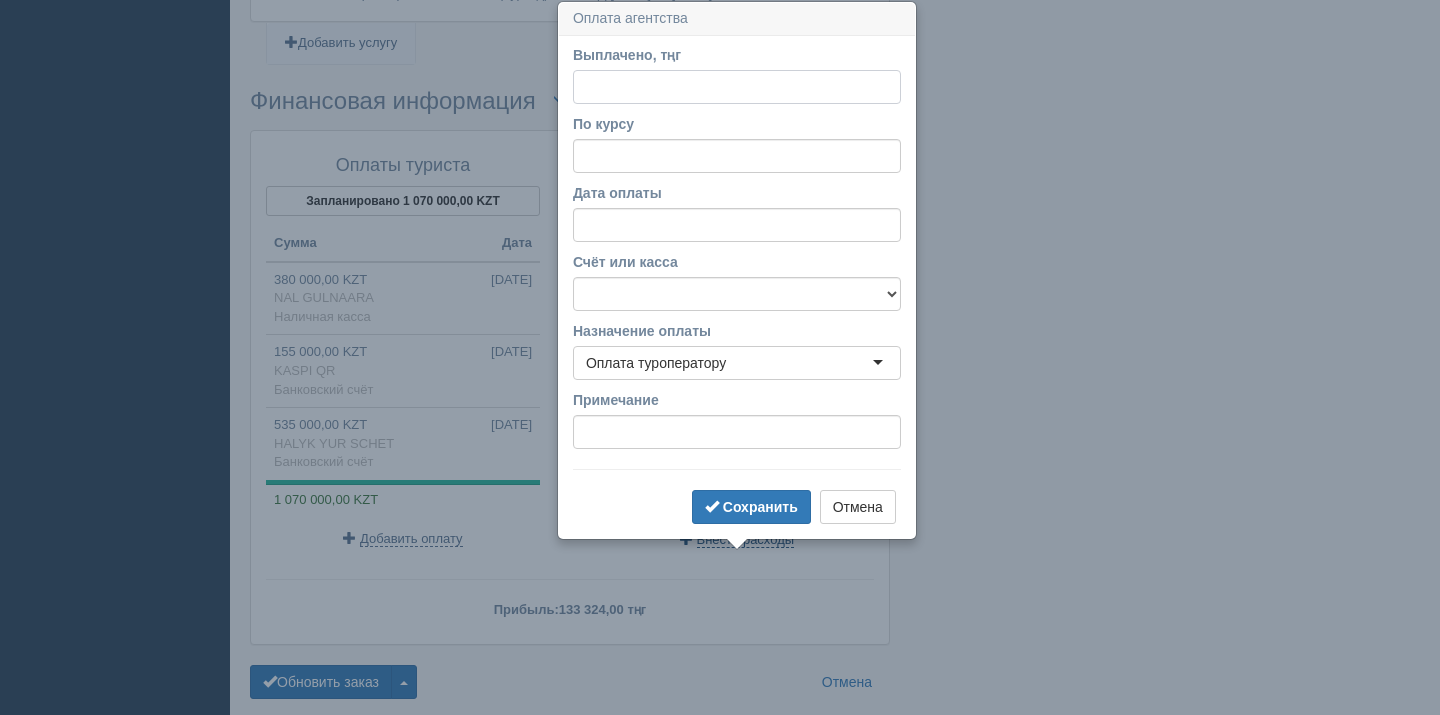scroll, scrollTop: 1933, scrollLeft: 0, axis: vertical 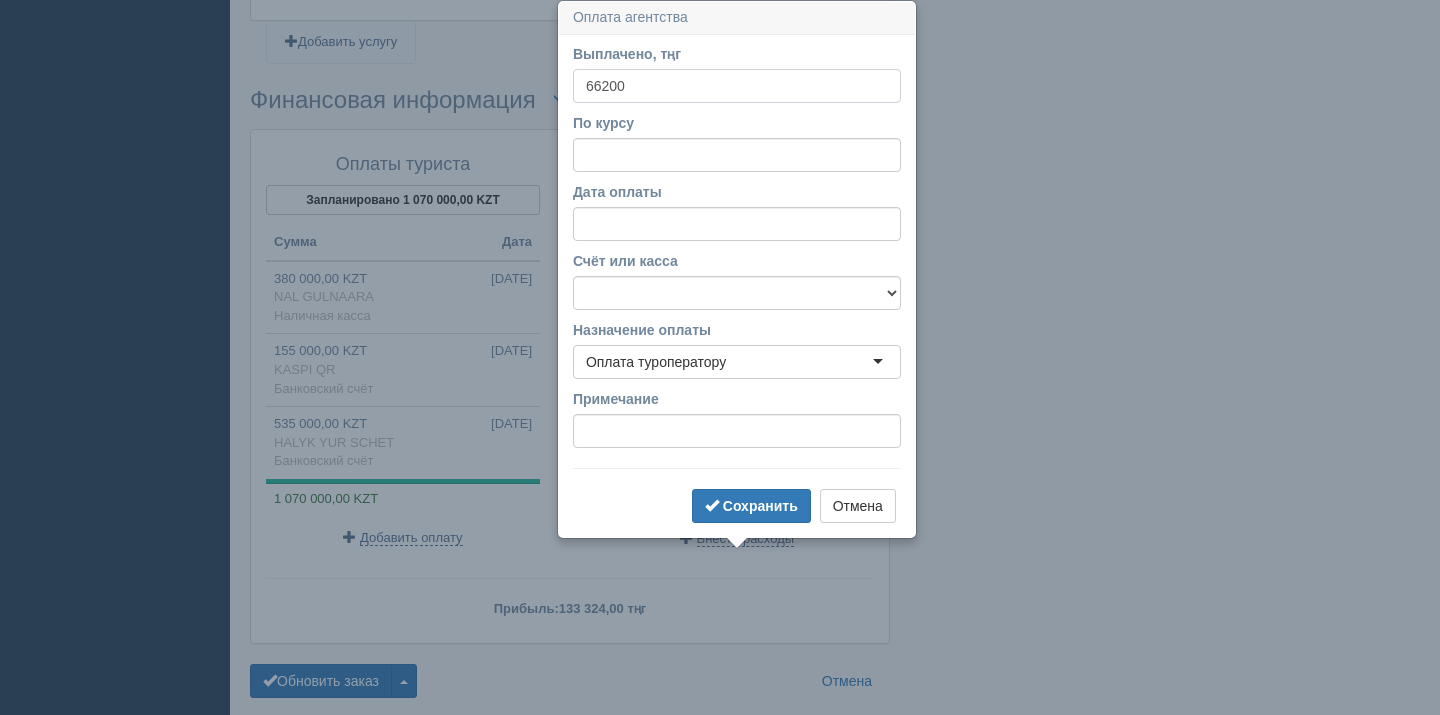 type on "66200" 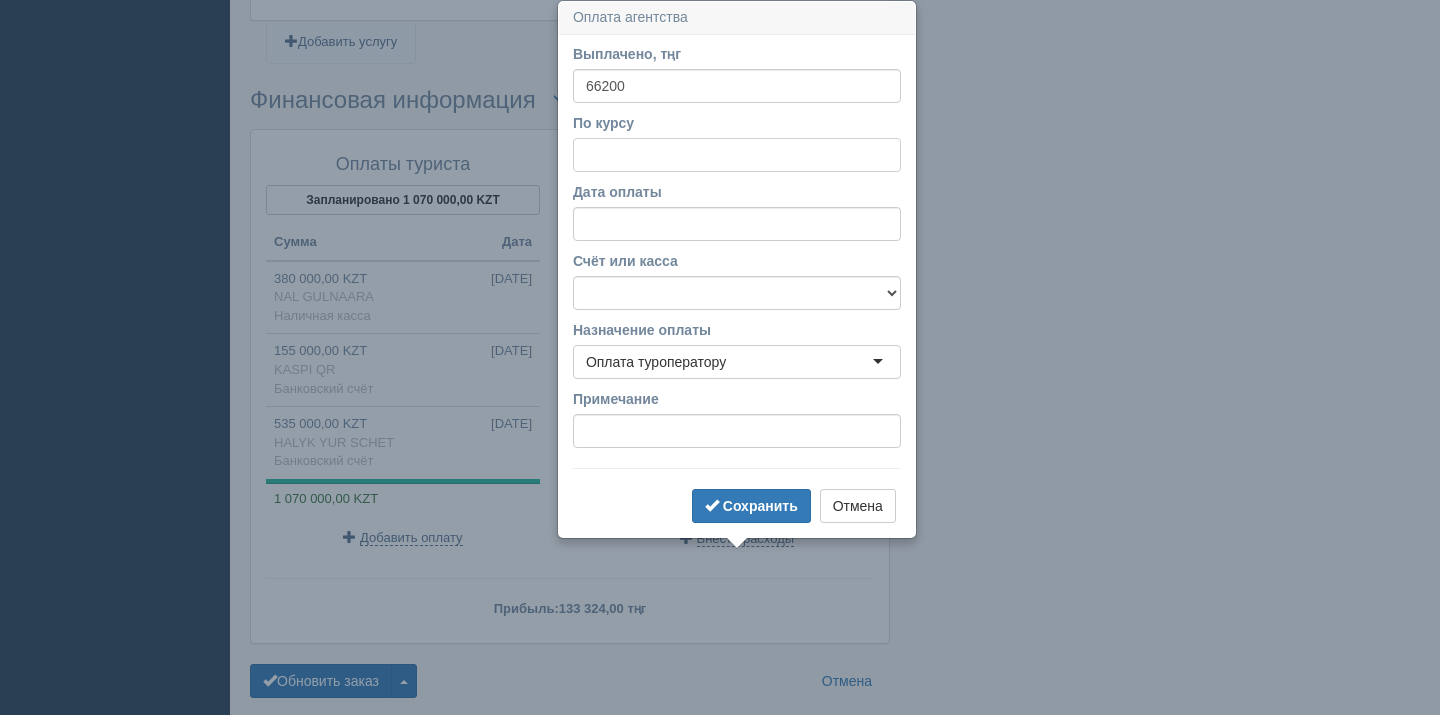 click on "По курсу" at bounding box center [737, 155] 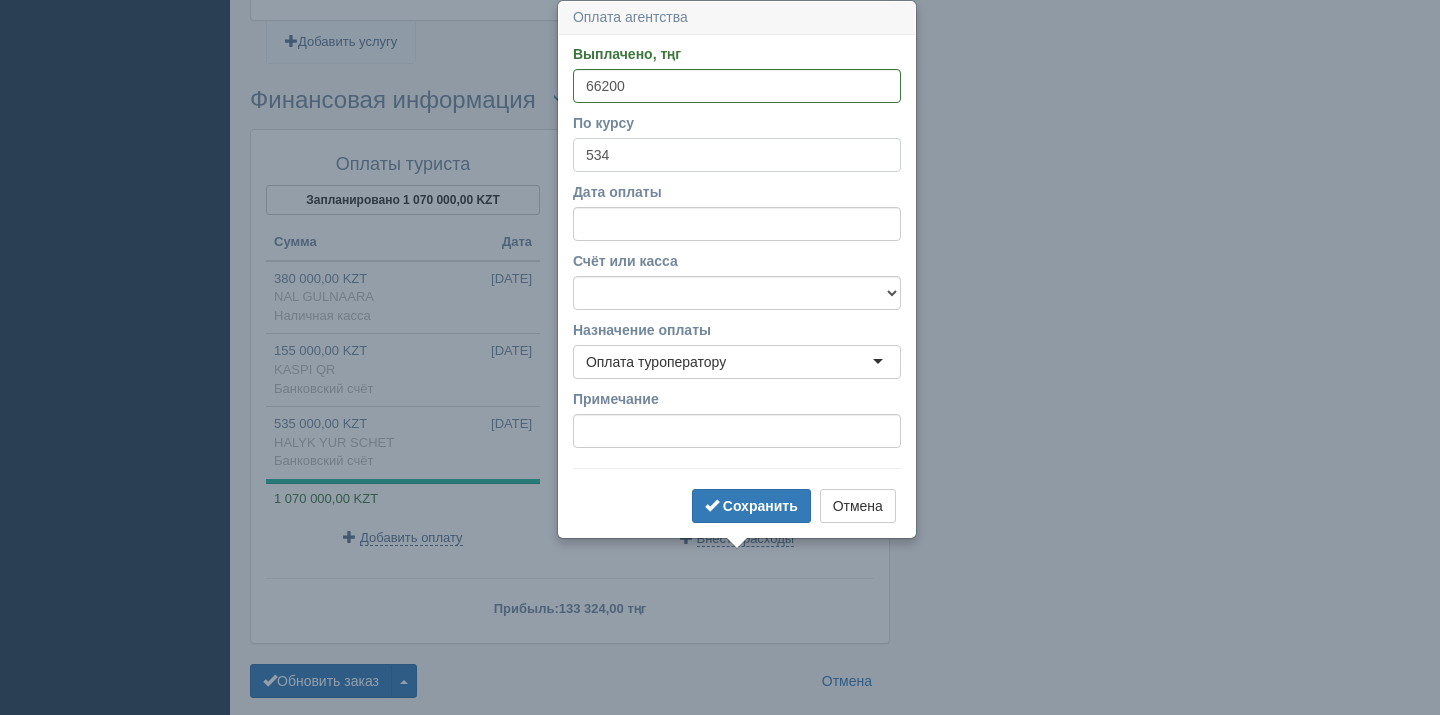 type on "534" 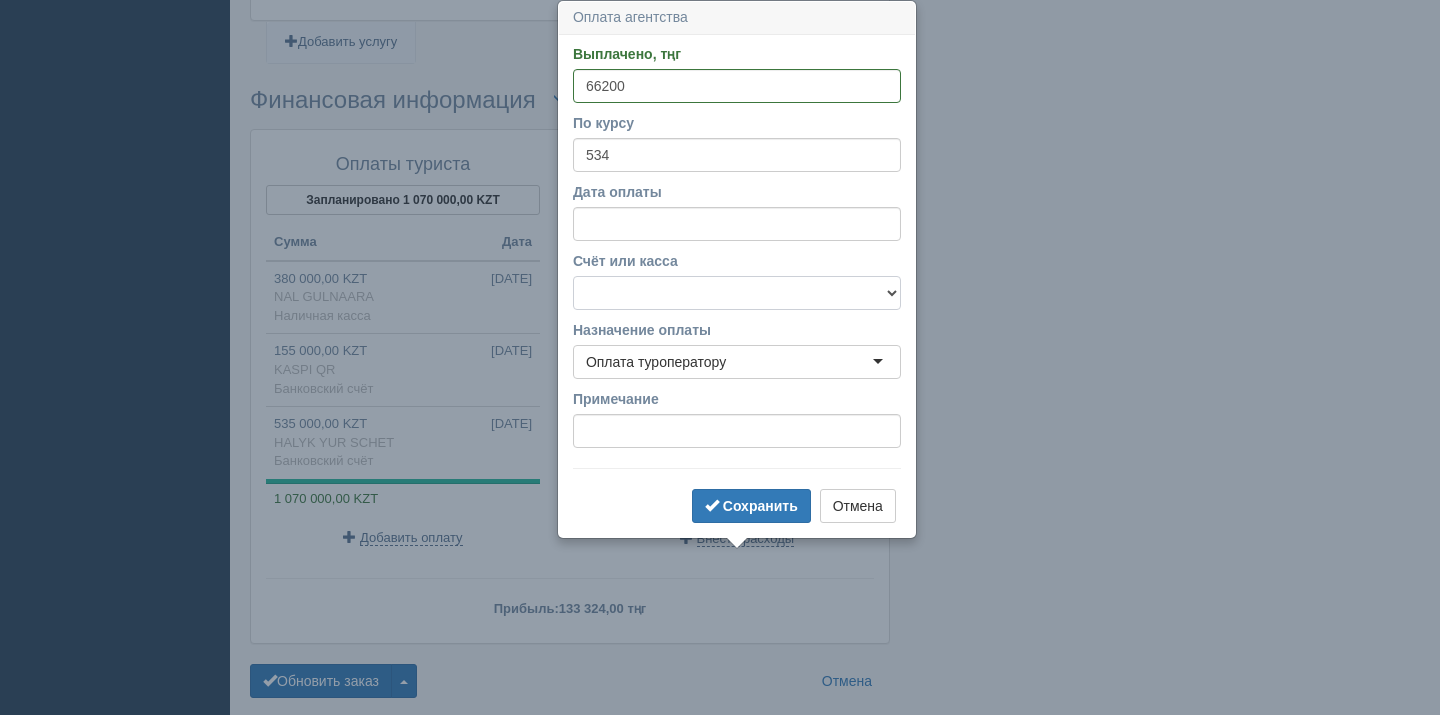 click on "Банковский счёт
Наличная касса" at bounding box center [737, 293] 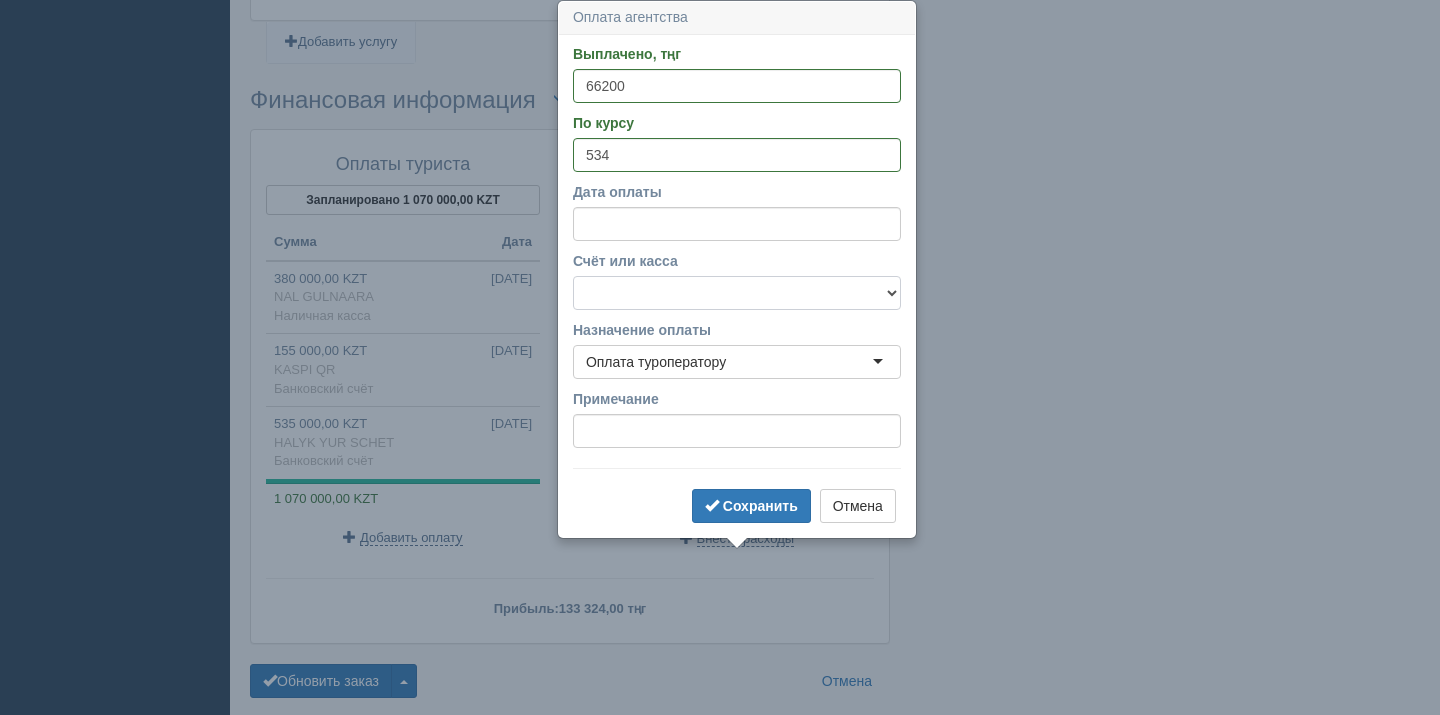 select on "1628" 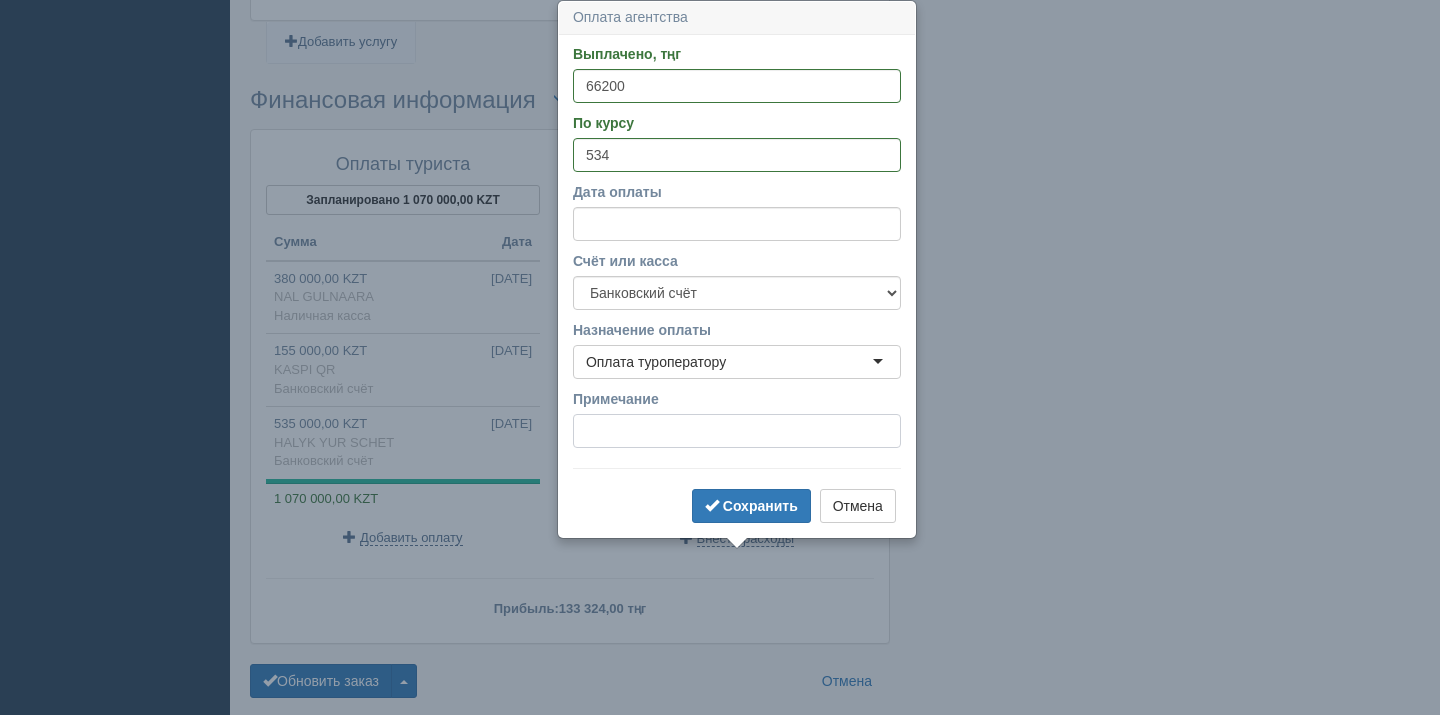 click on "Примечание" at bounding box center (737, 431) 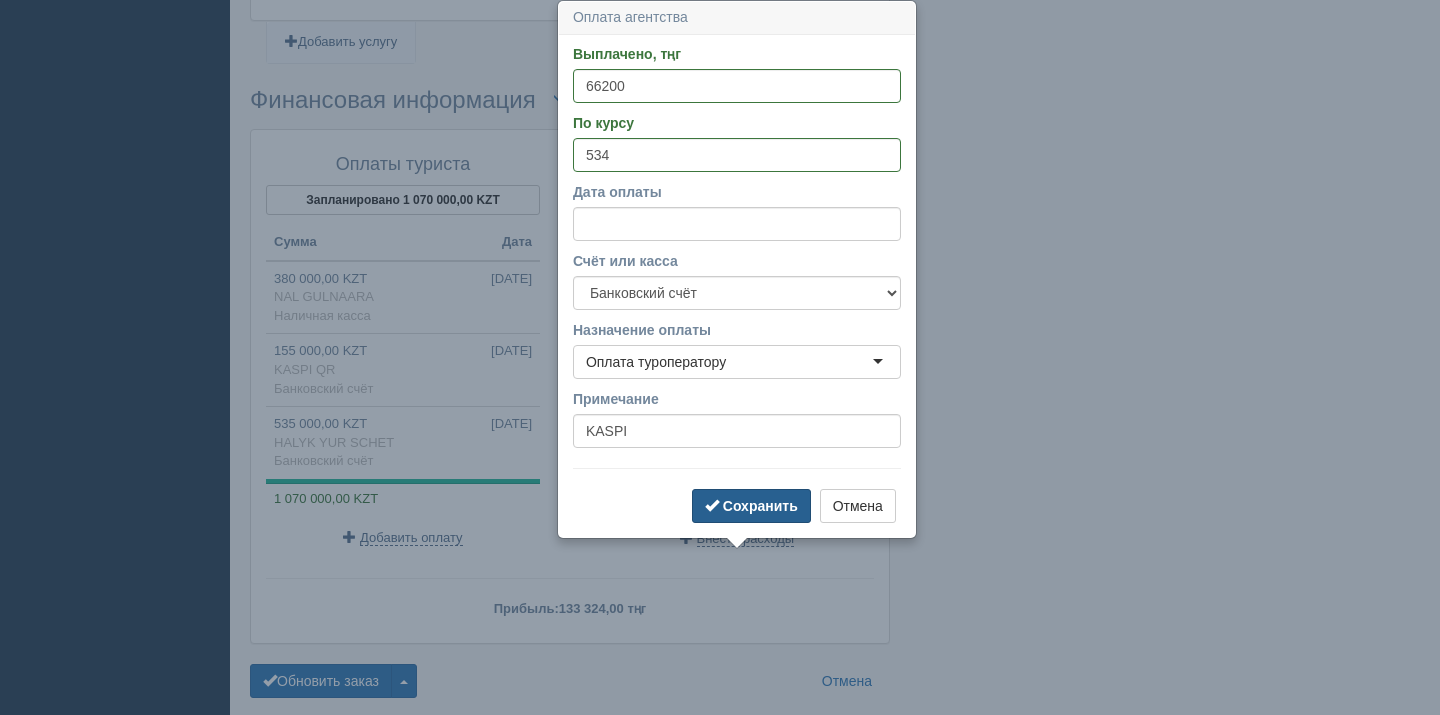 click on "Сохранить" at bounding box center [760, 506] 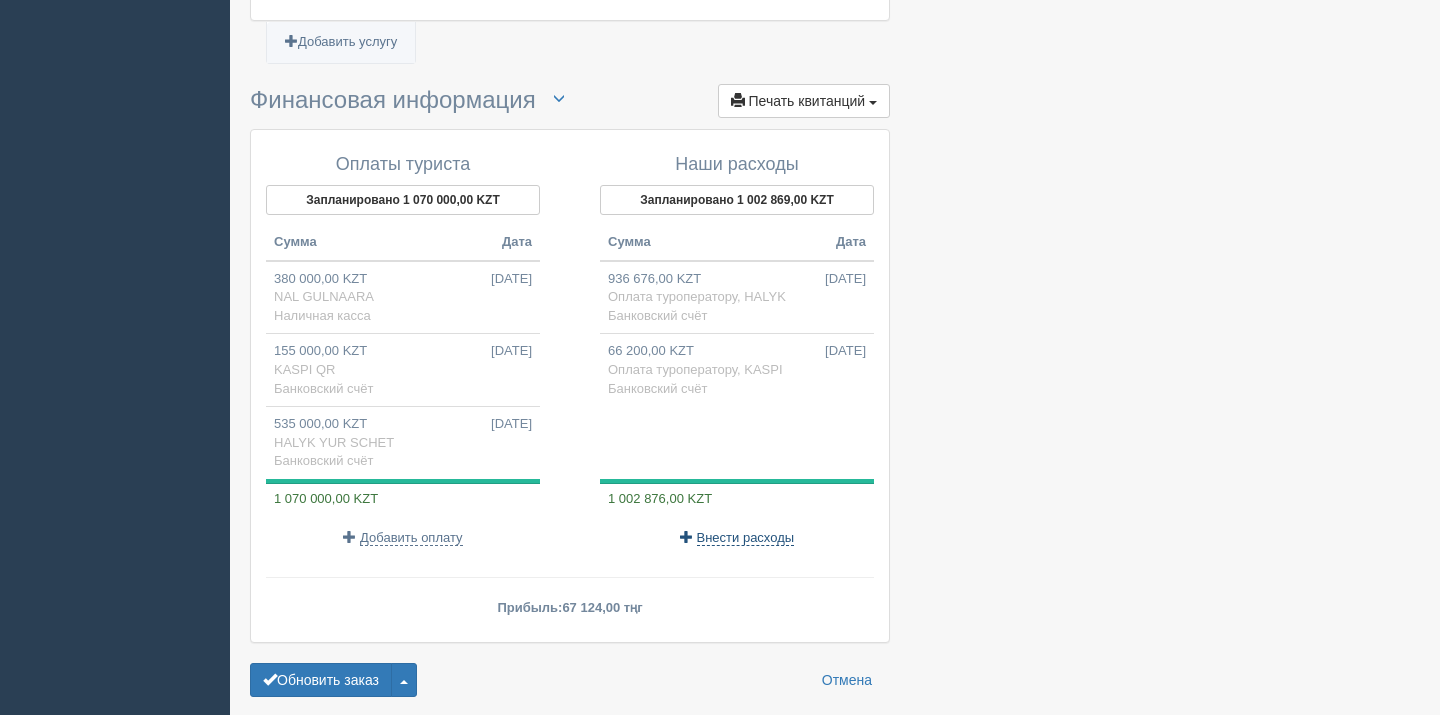 click on "Внести расходы" at bounding box center (746, 538) 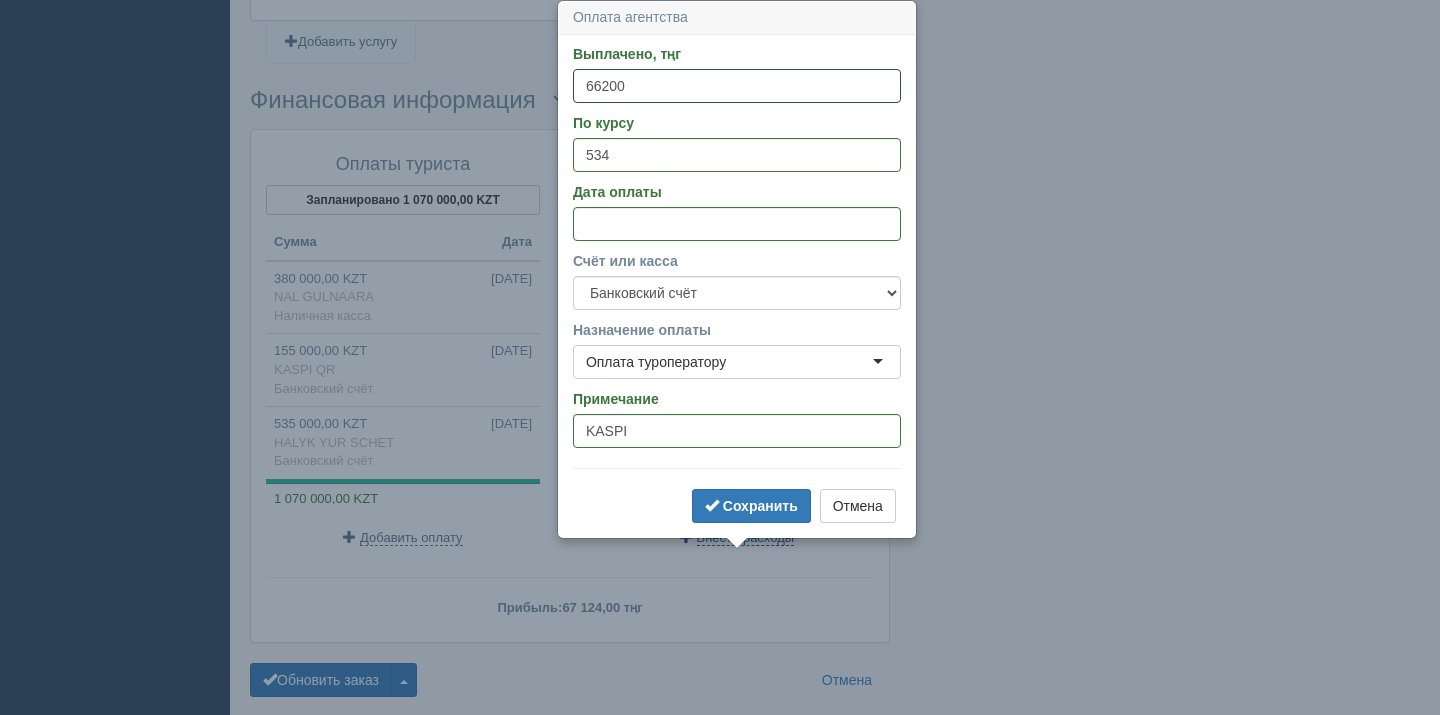 type 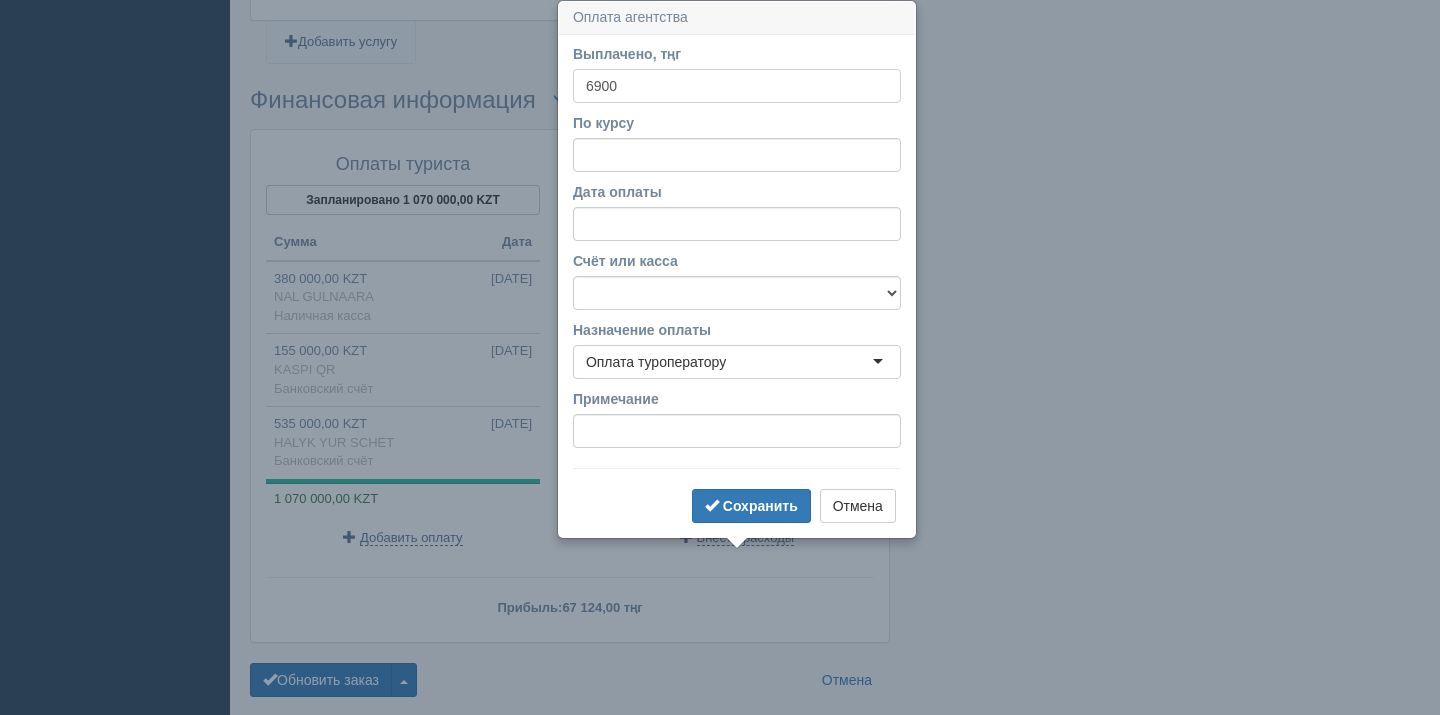 type on "6900" 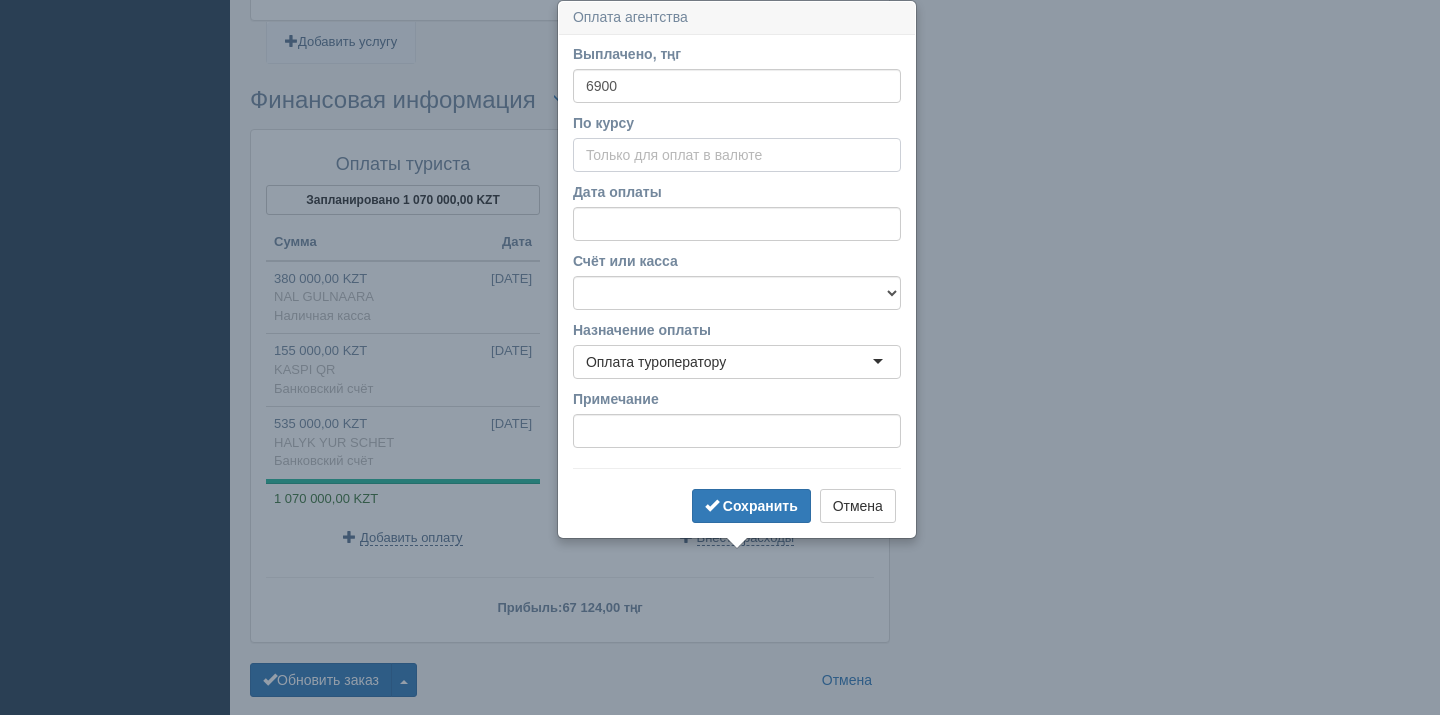 click on "По курсу" at bounding box center [737, 155] 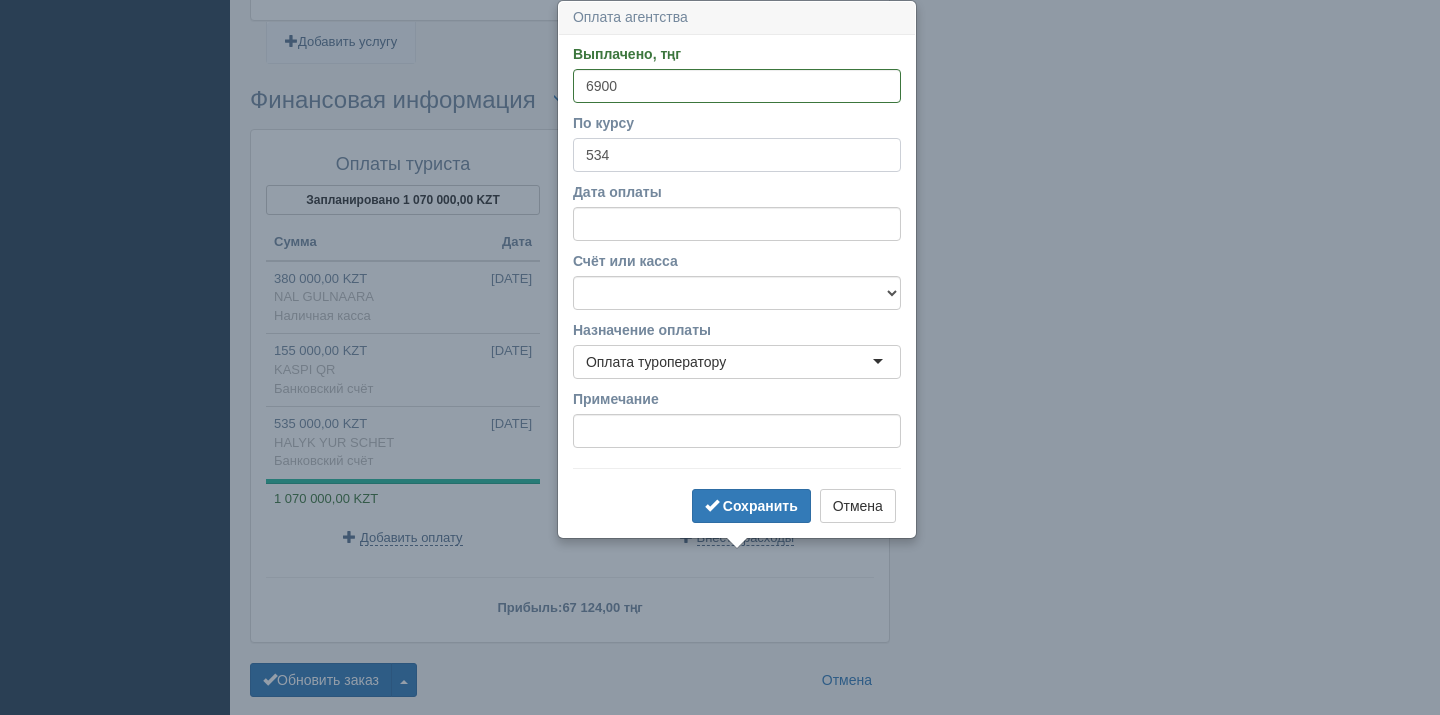 type on "534" 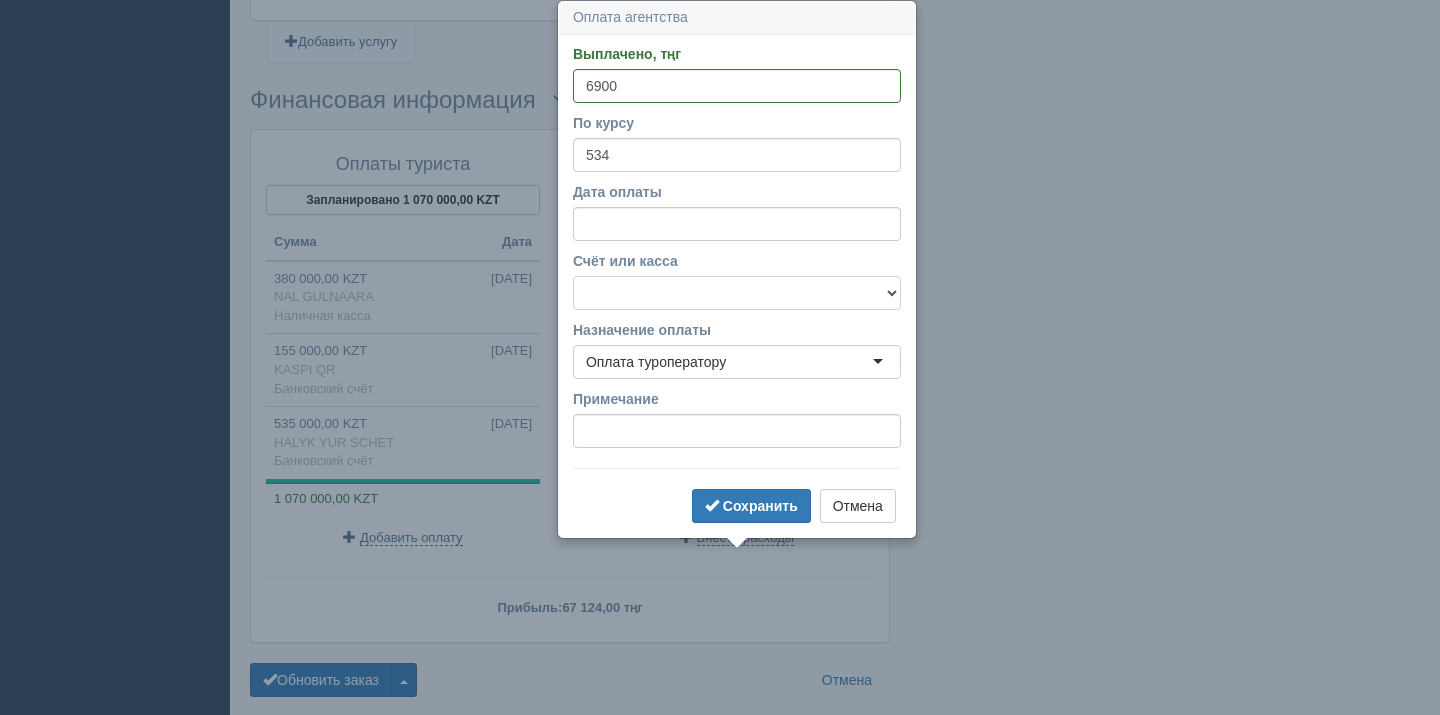 click on "Банковский счёт
Наличная касса" at bounding box center (737, 293) 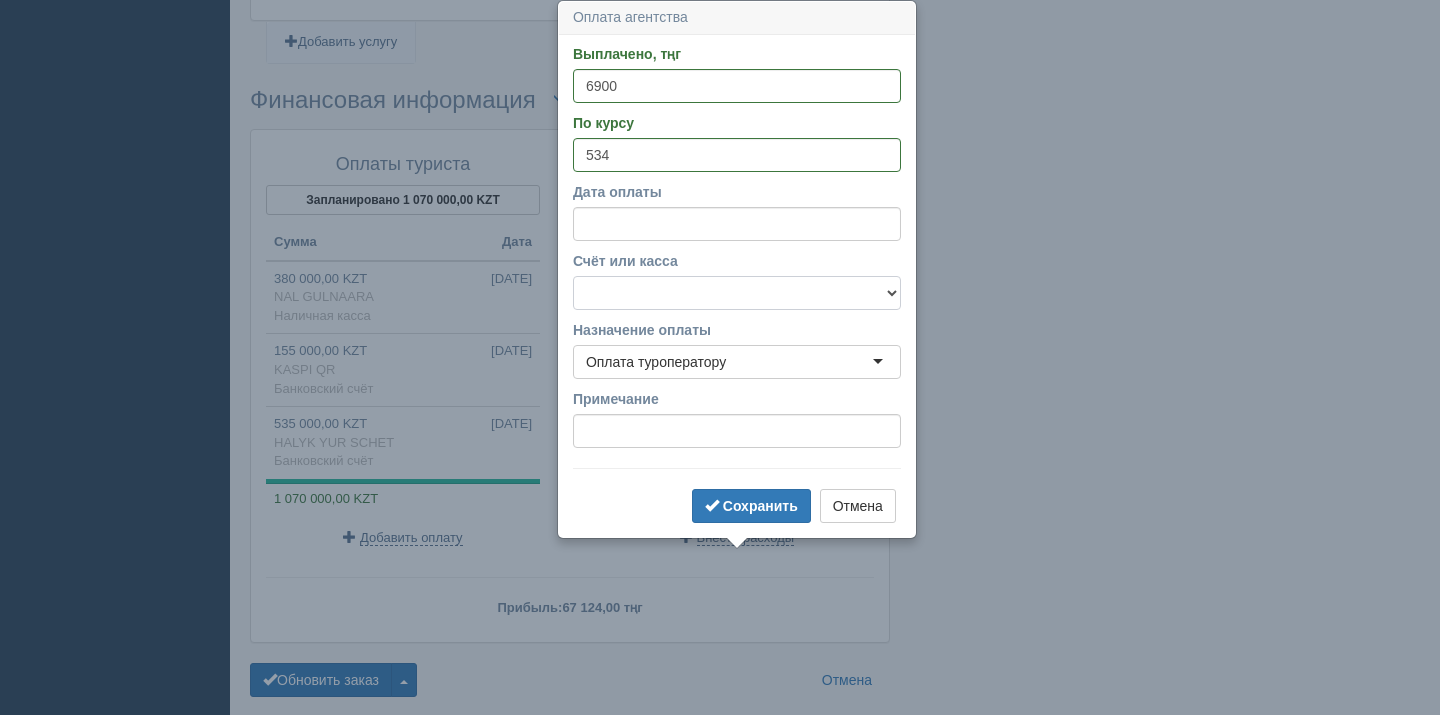 select on "1628" 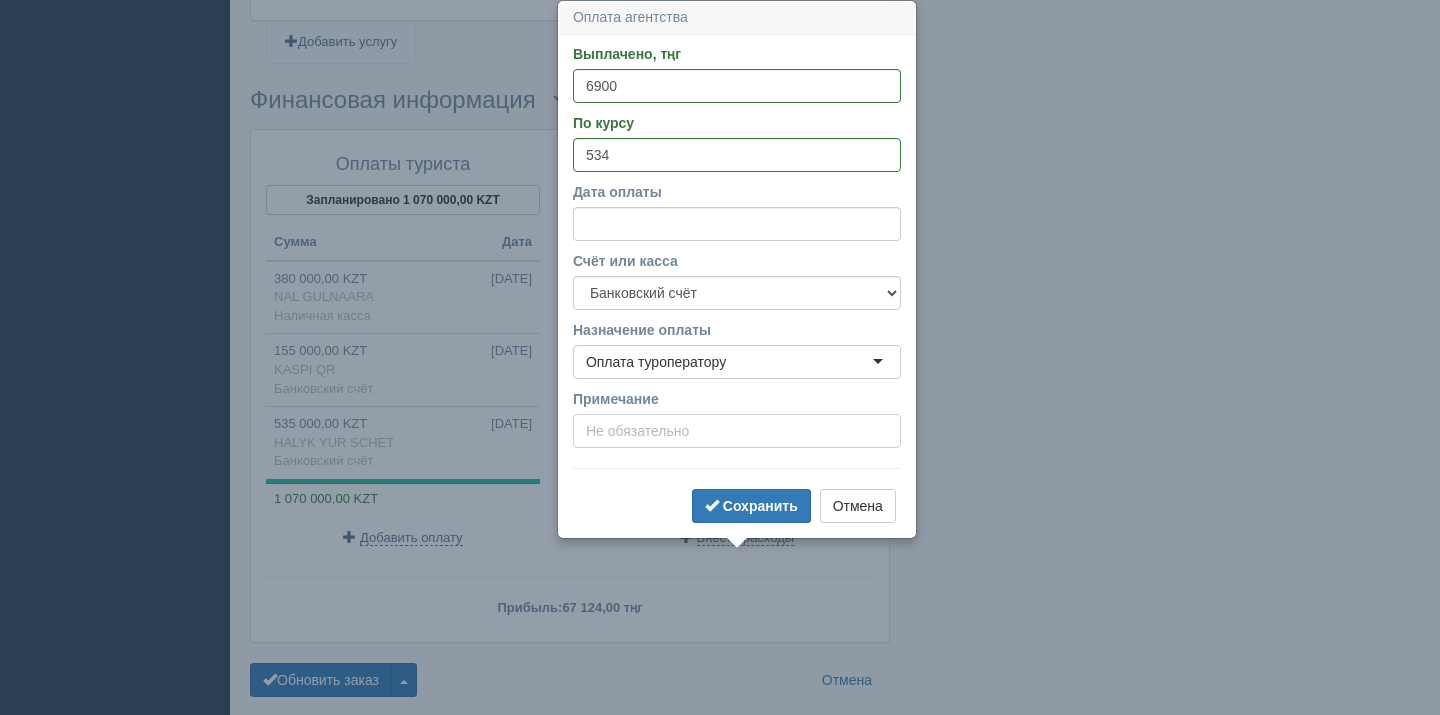 click on "Примечание" at bounding box center (737, 431) 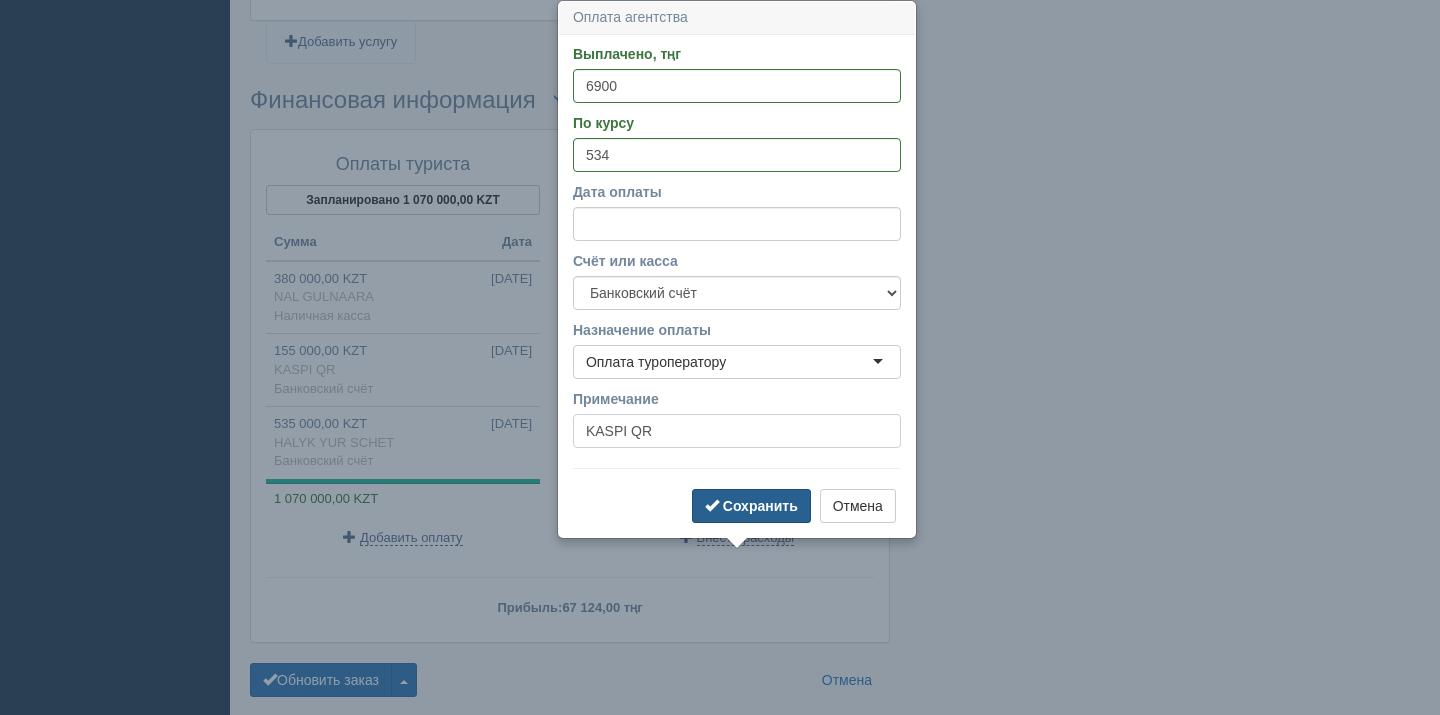 type on "KASPI QR" 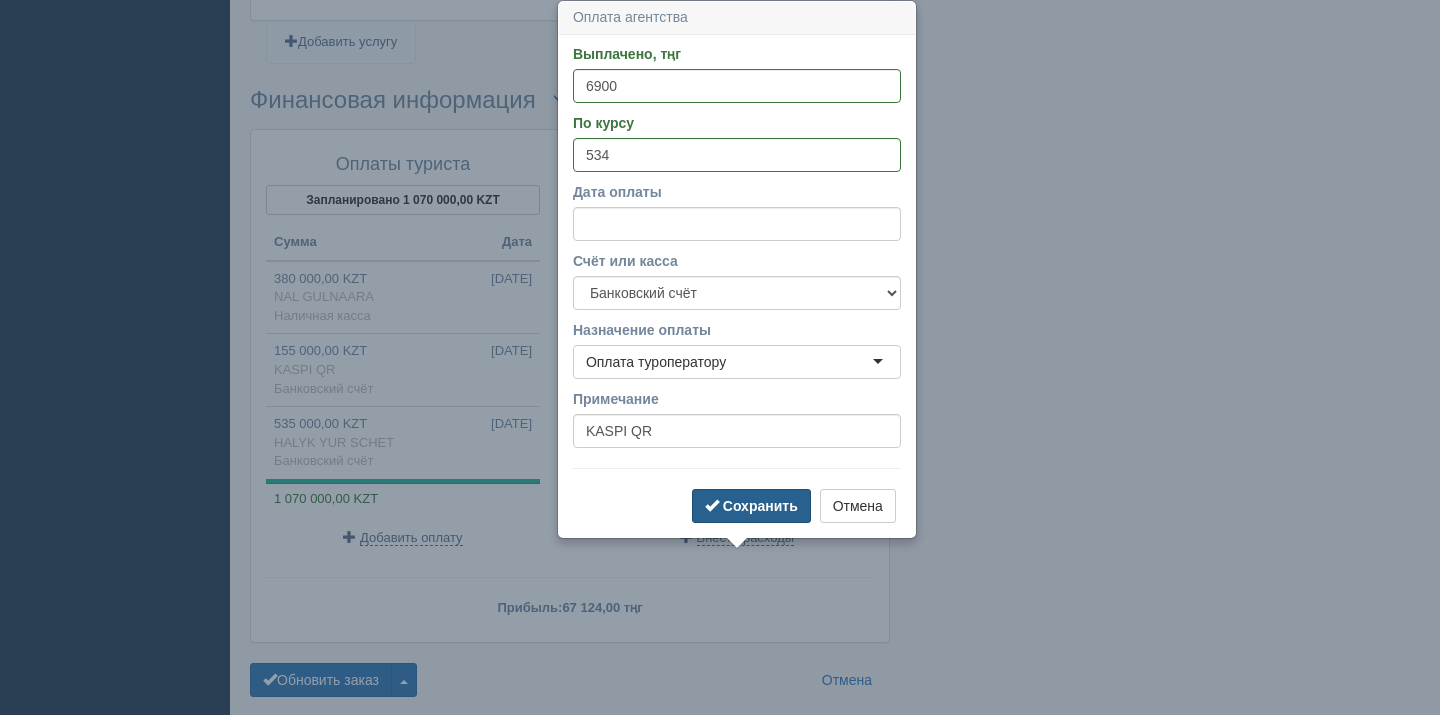 click on "Сохранить" at bounding box center (760, 506) 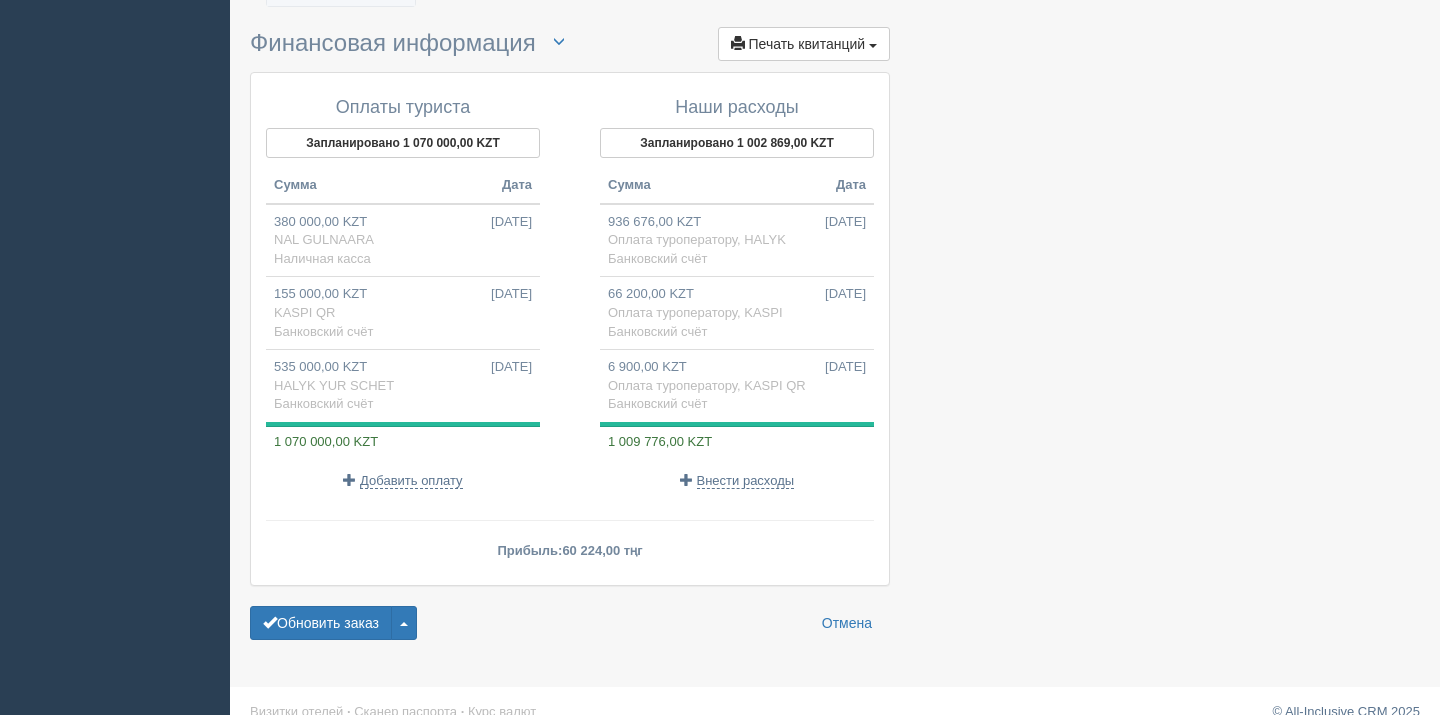 scroll, scrollTop: 1994, scrollLeft: 0, axis: vertical 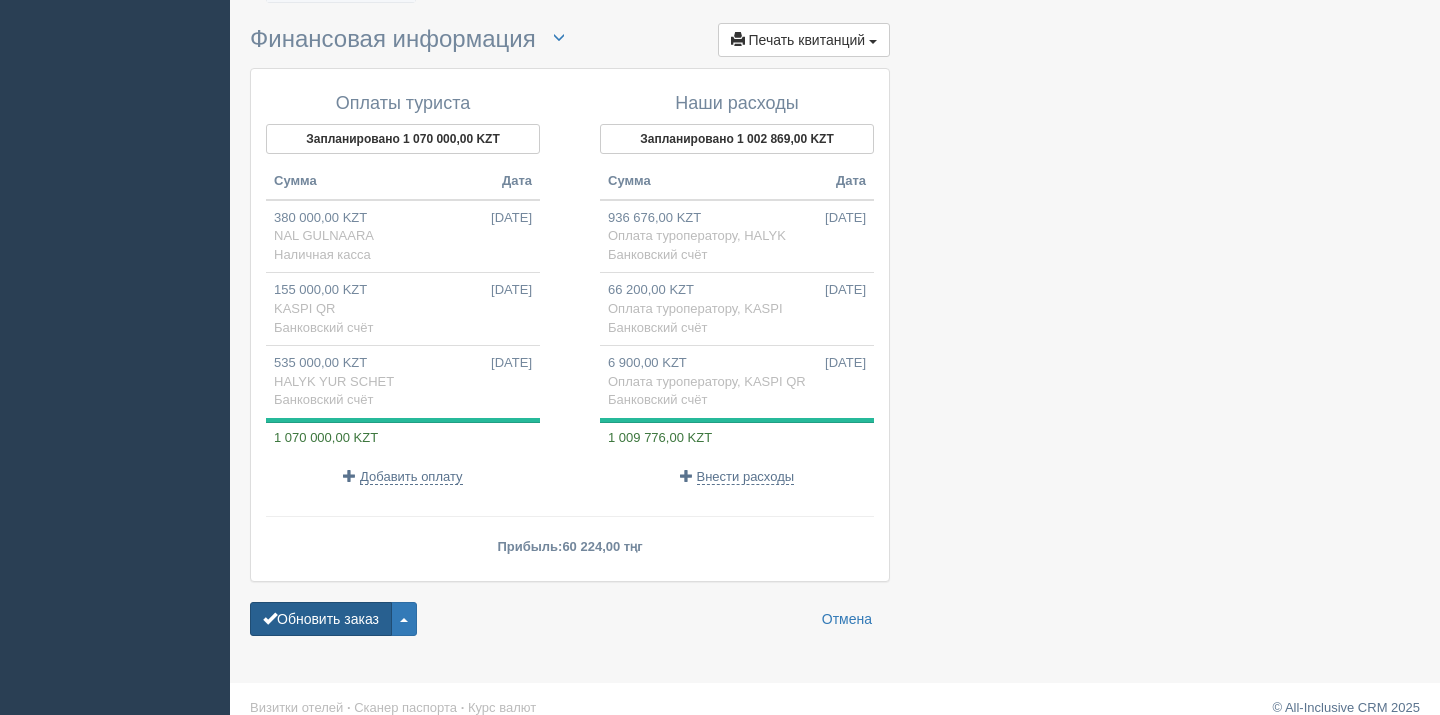 click on "Обновить заказ" at bounding box center [321, 619] 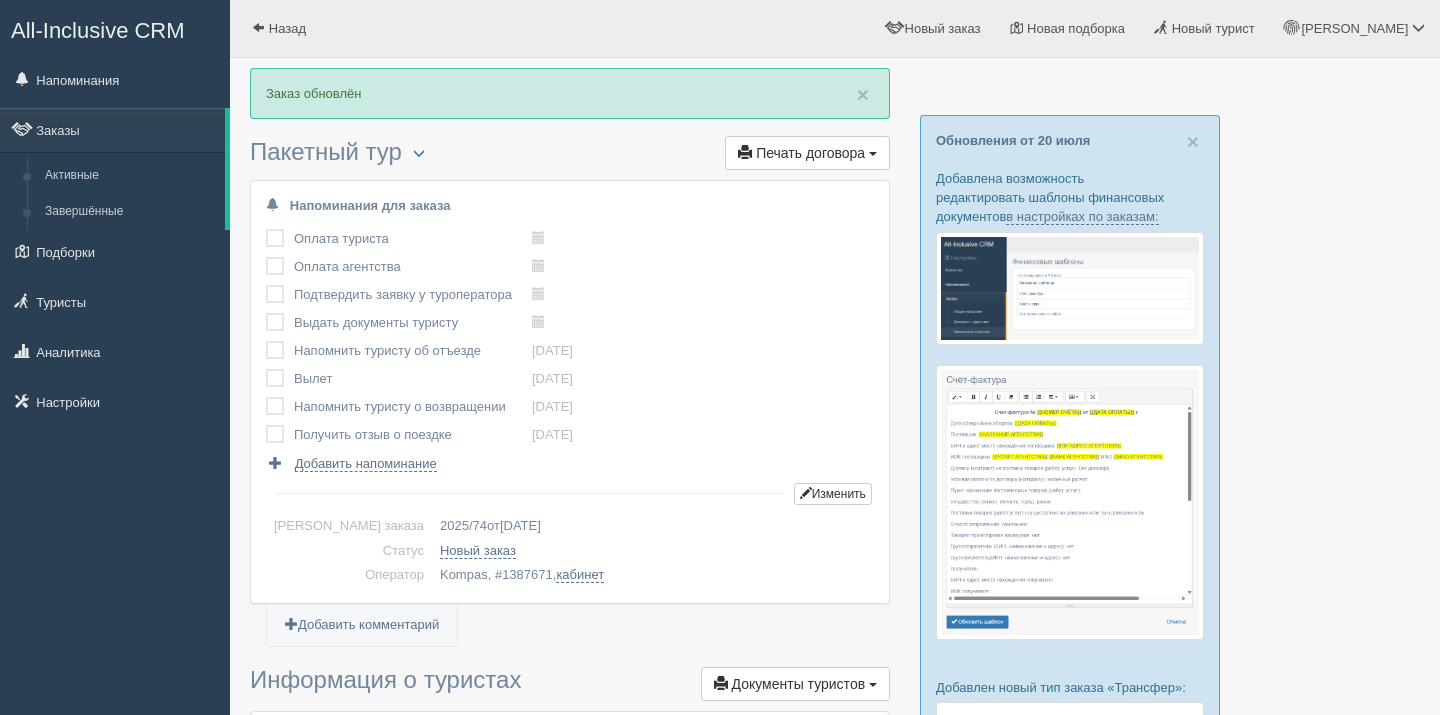 scroll, scrollTop: 0, scrollLeft: 0, axis: both 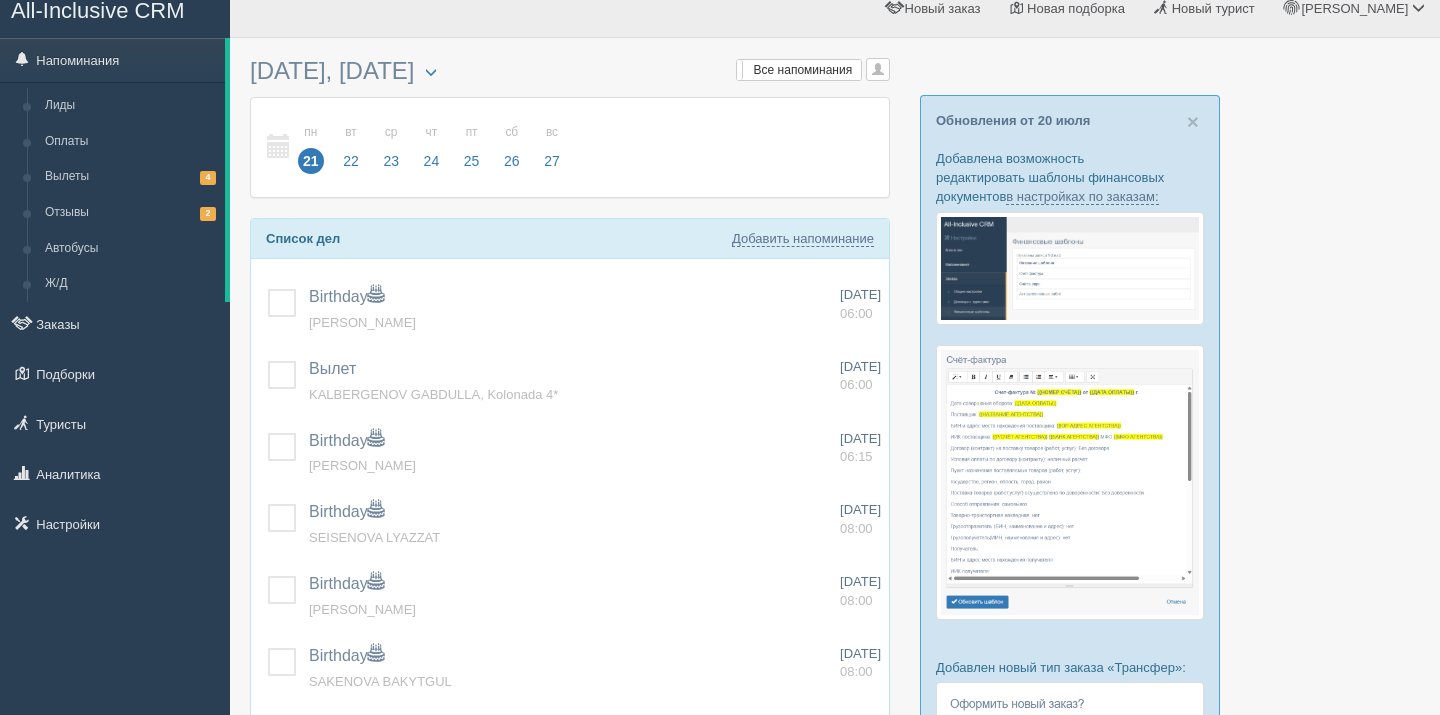 click on "All-Inclusive CRM" at bounding box center (98, 10) 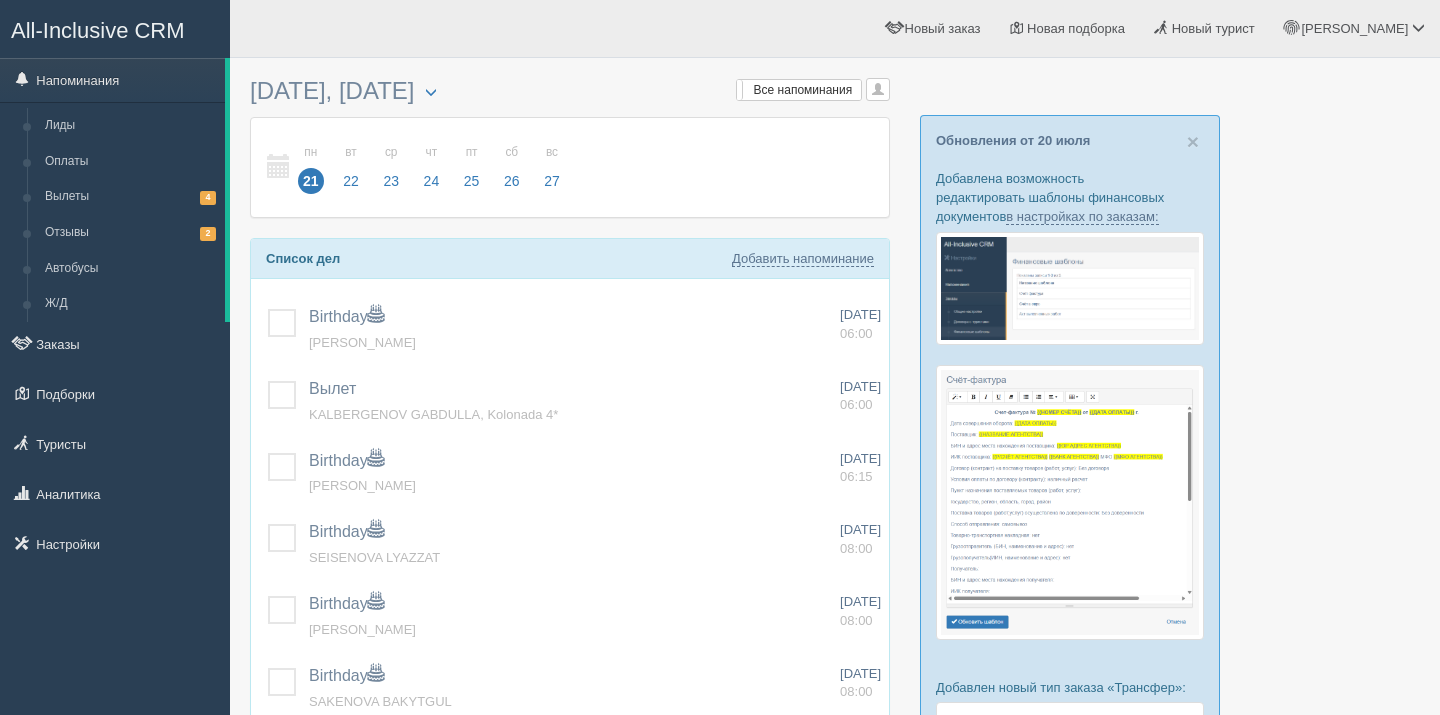 scroll, scrollTop: 0, scrollLeft: 0, axis: both 